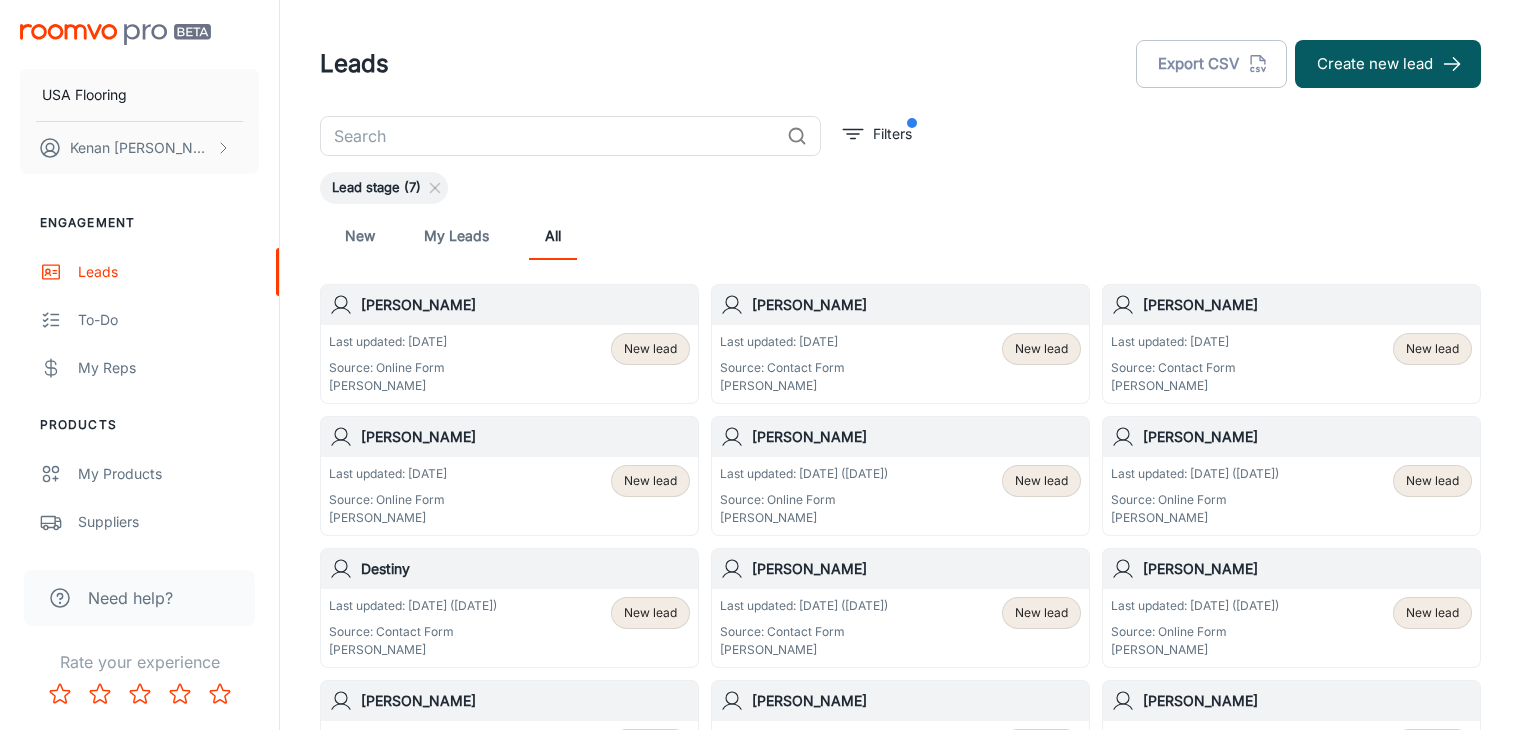 scroll, scrollTop: 0, scrollLeft: 0, axis: both 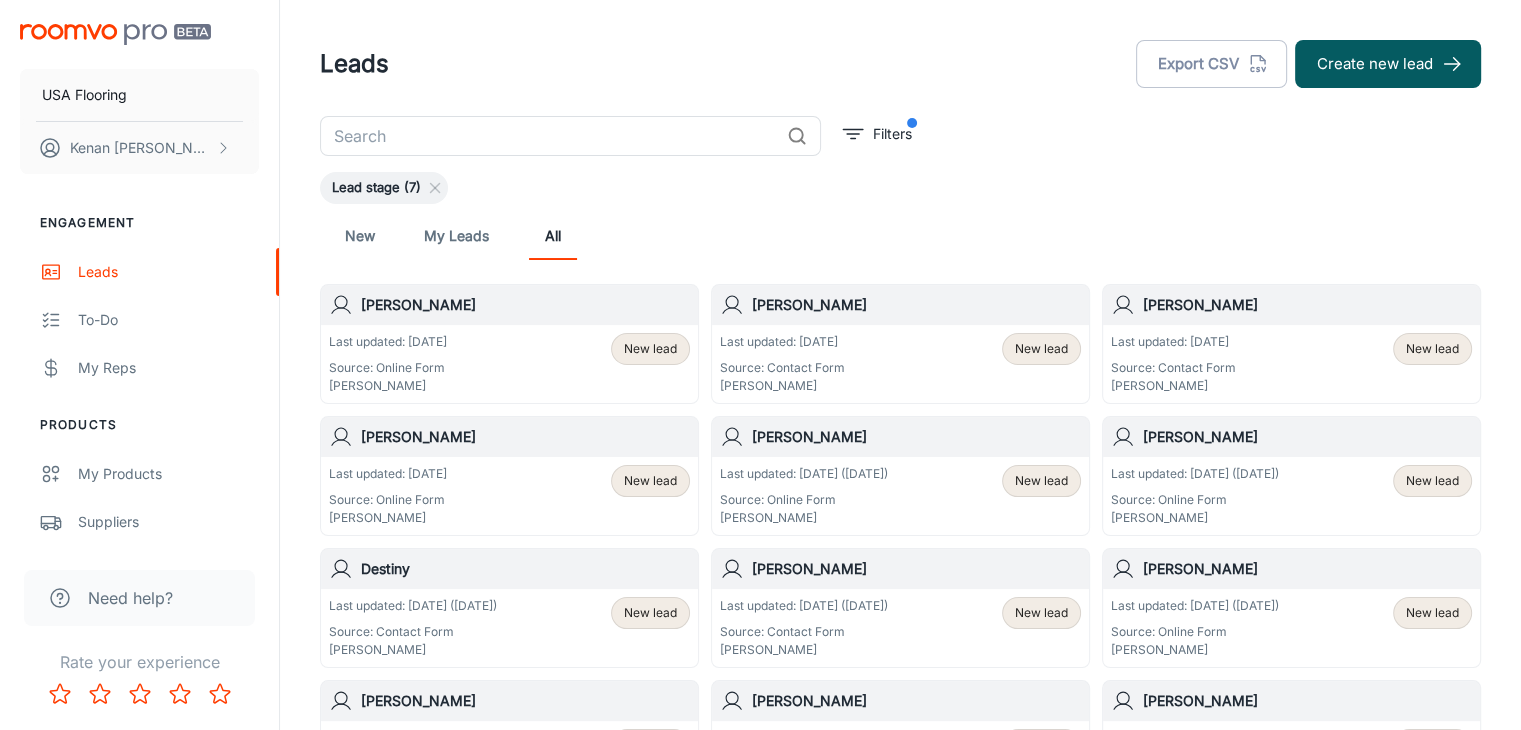 click on "Lead stage (7)" at bounding box center (900, 188) 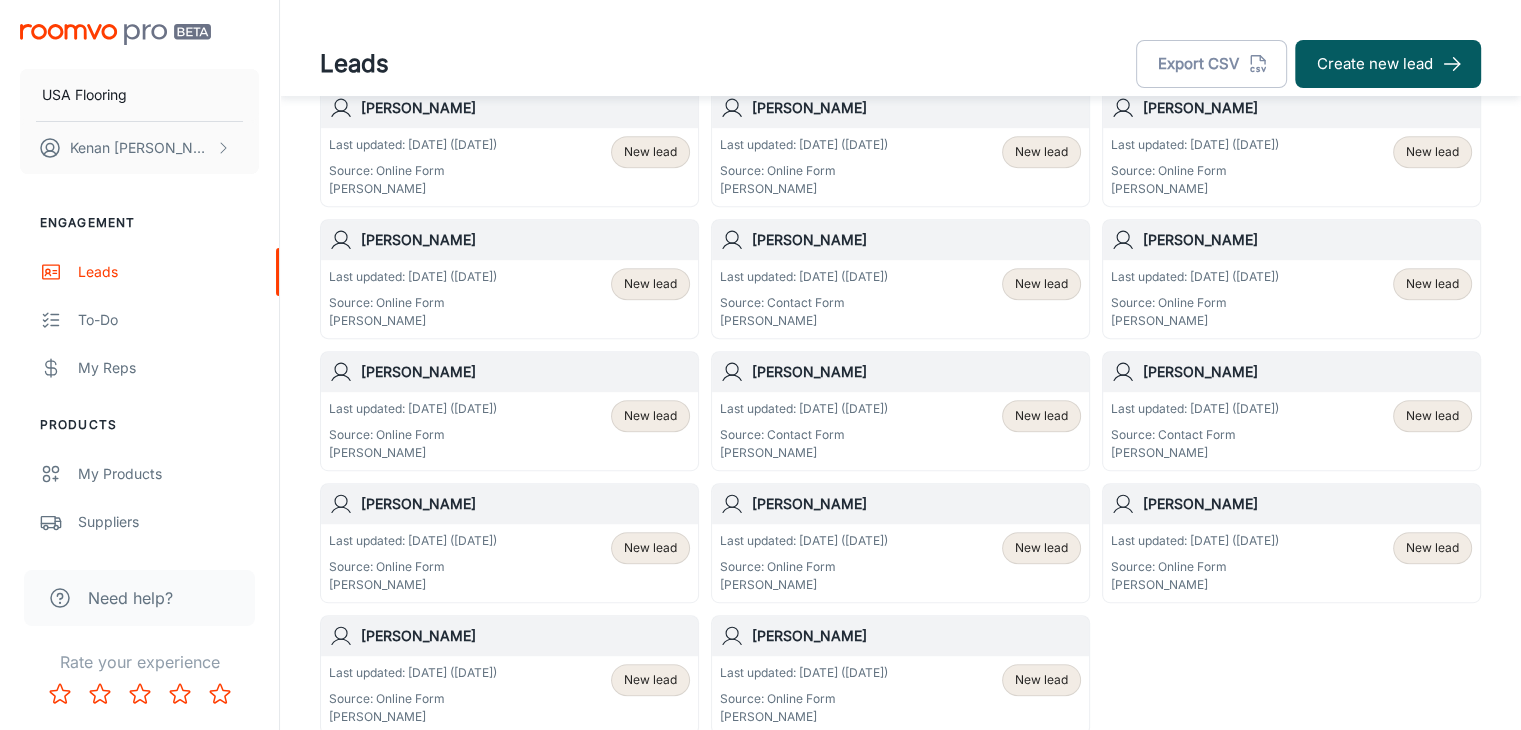scroll, scrollTop: 1000, scrollLeft: 0, axis: vertical 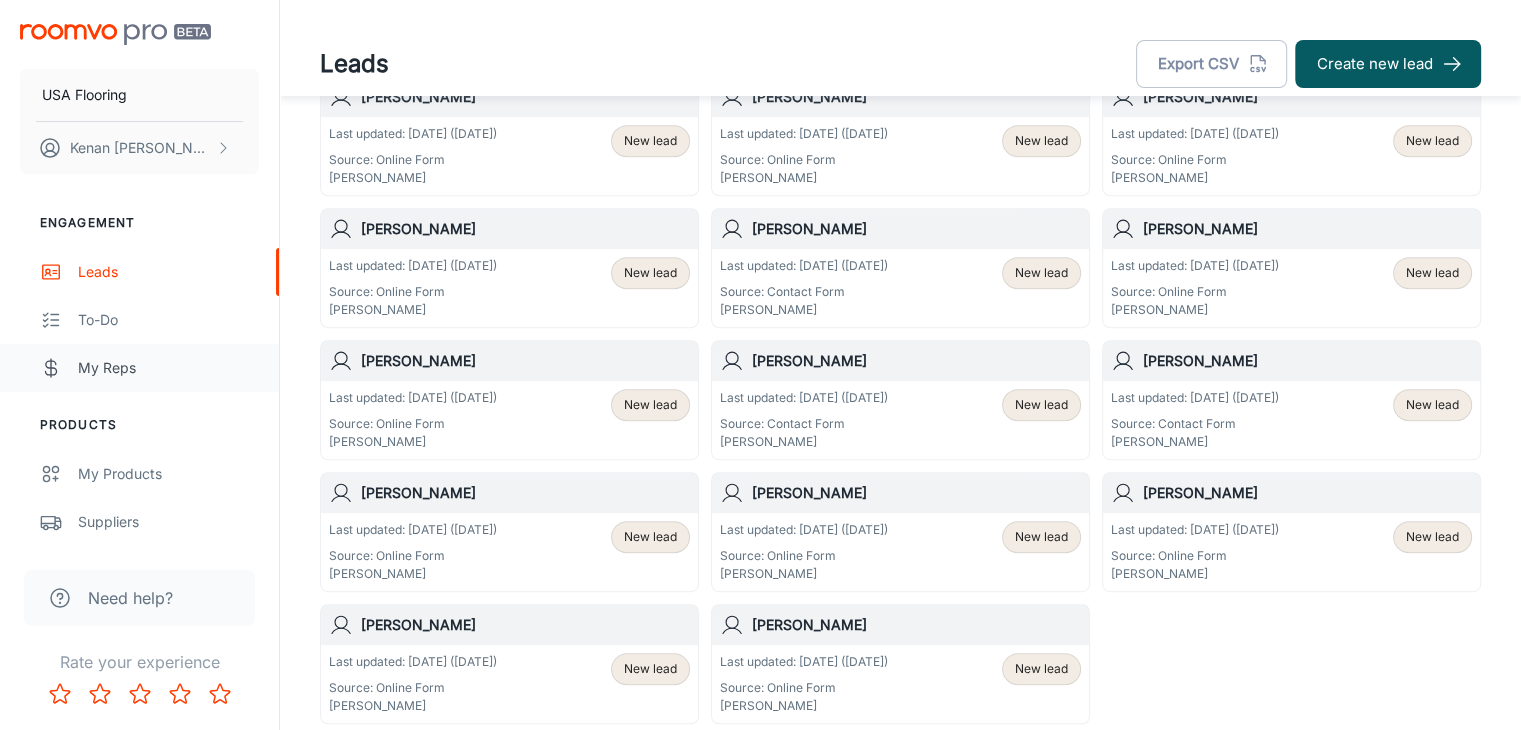 click on "My Reps" at bounding box center (168, 368) 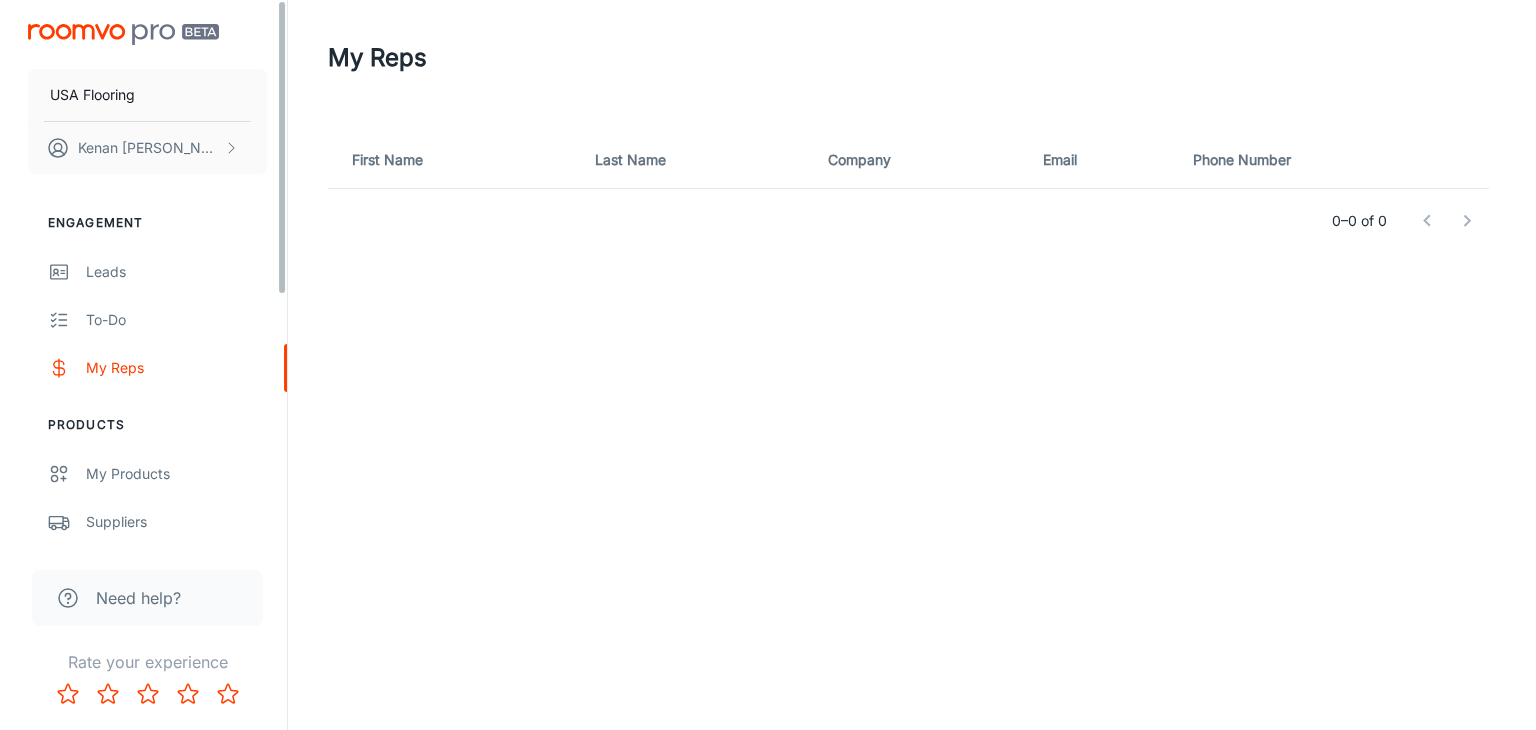 scroll, scrollTop: 0, scrollLeft: 0, axis: both 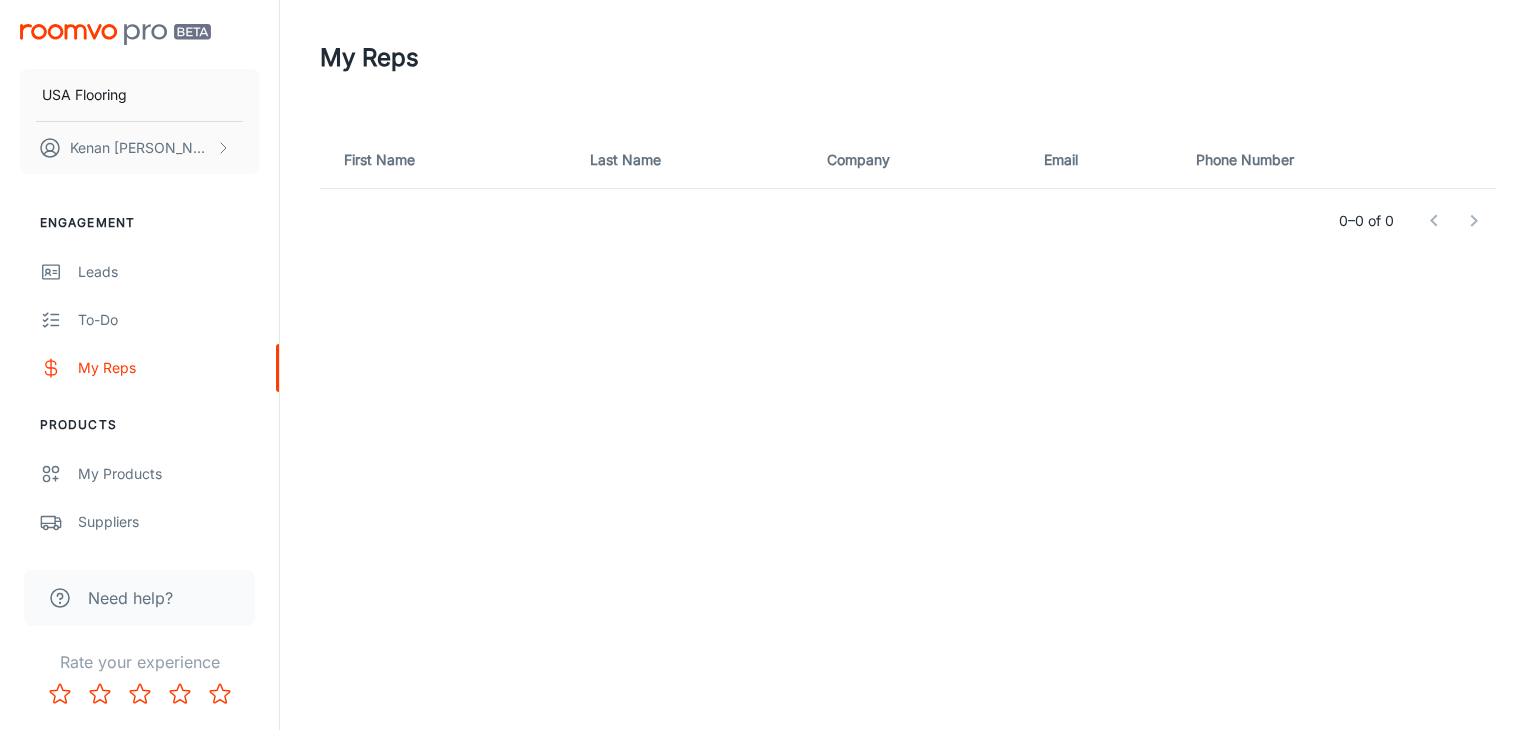 click on "First Name Last Name Company Email Phone Number 0–0 of 0" at bounding box center (908, 198) 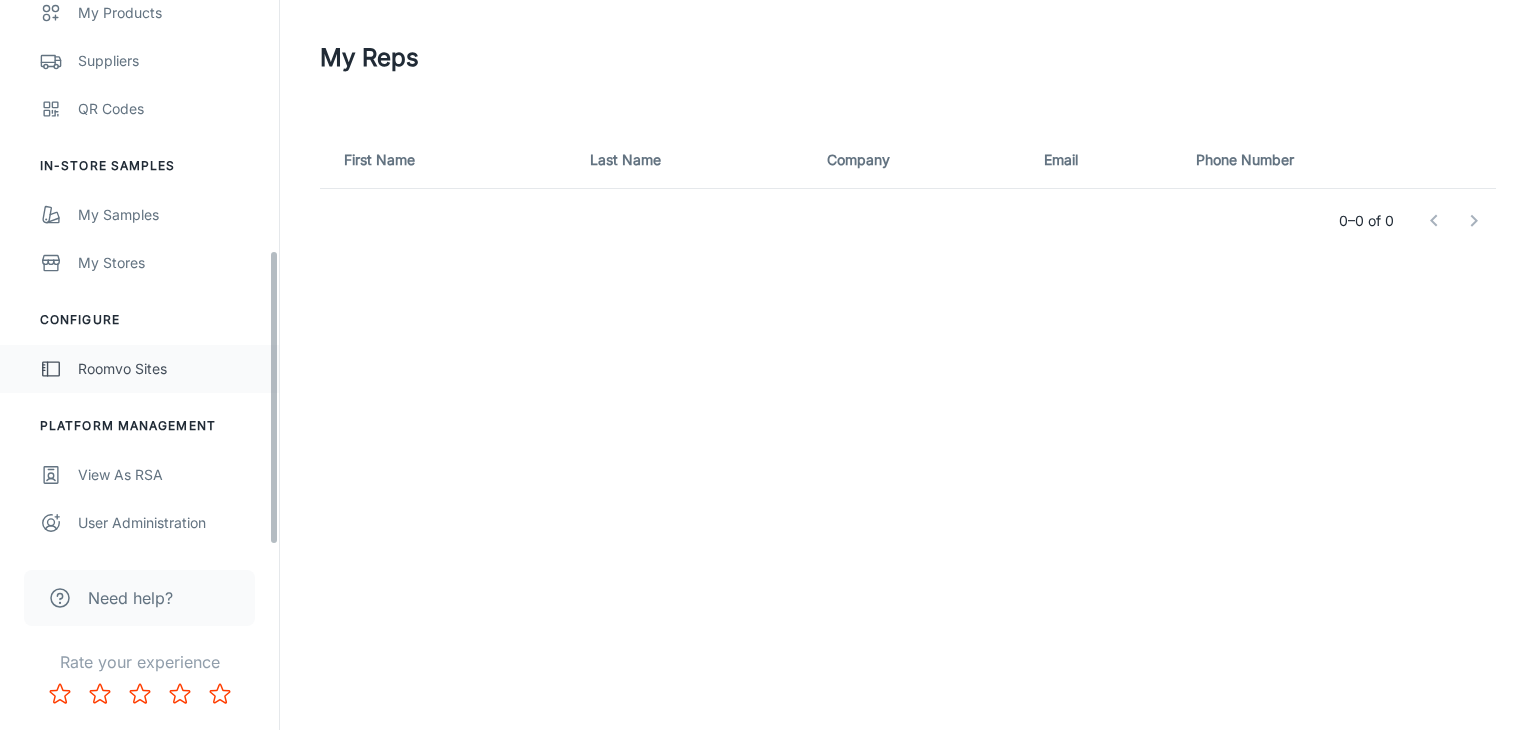 scroll, scrollTop: 462, scrollLeft: 0, axis: vertical 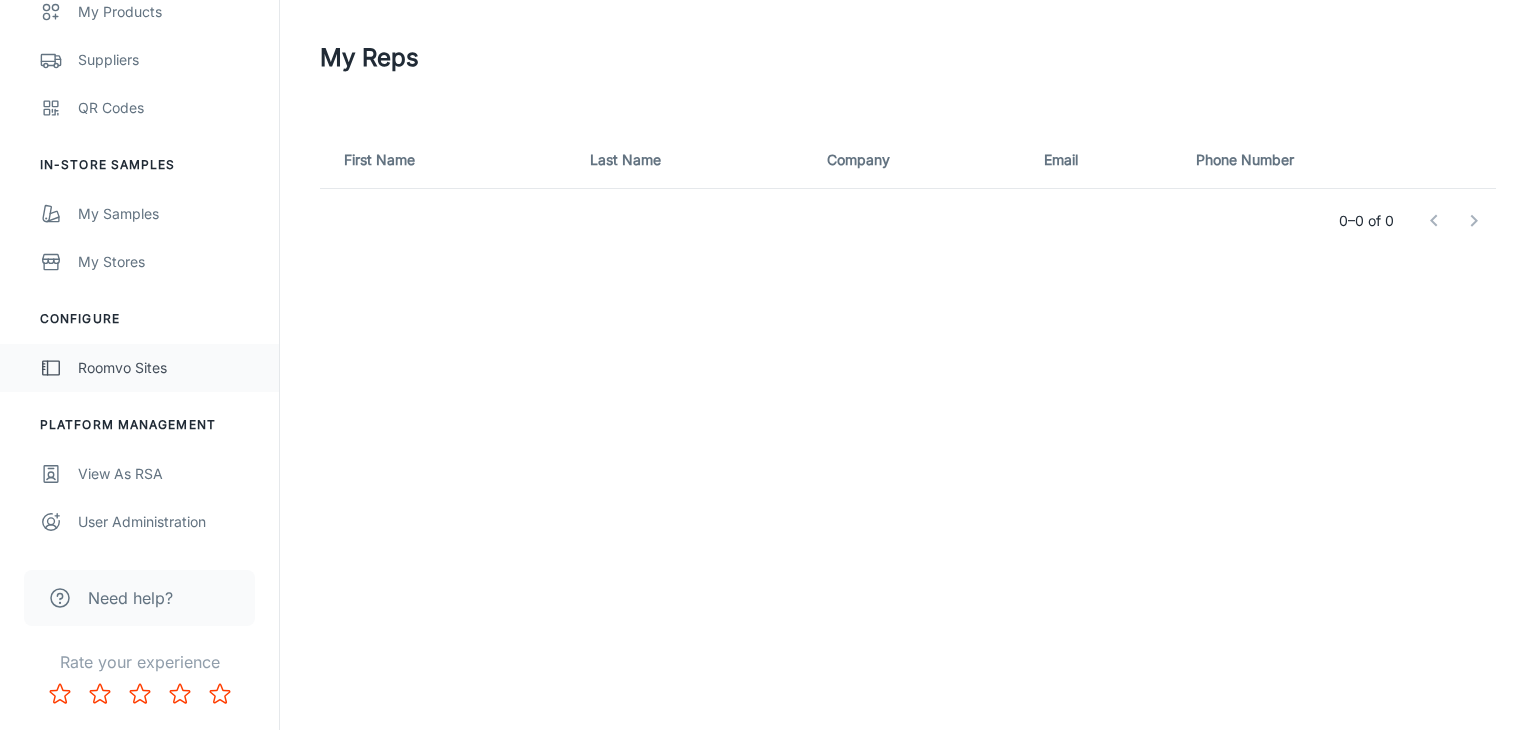 click on "Roomvo Sites" at bounding box center (168, 368) 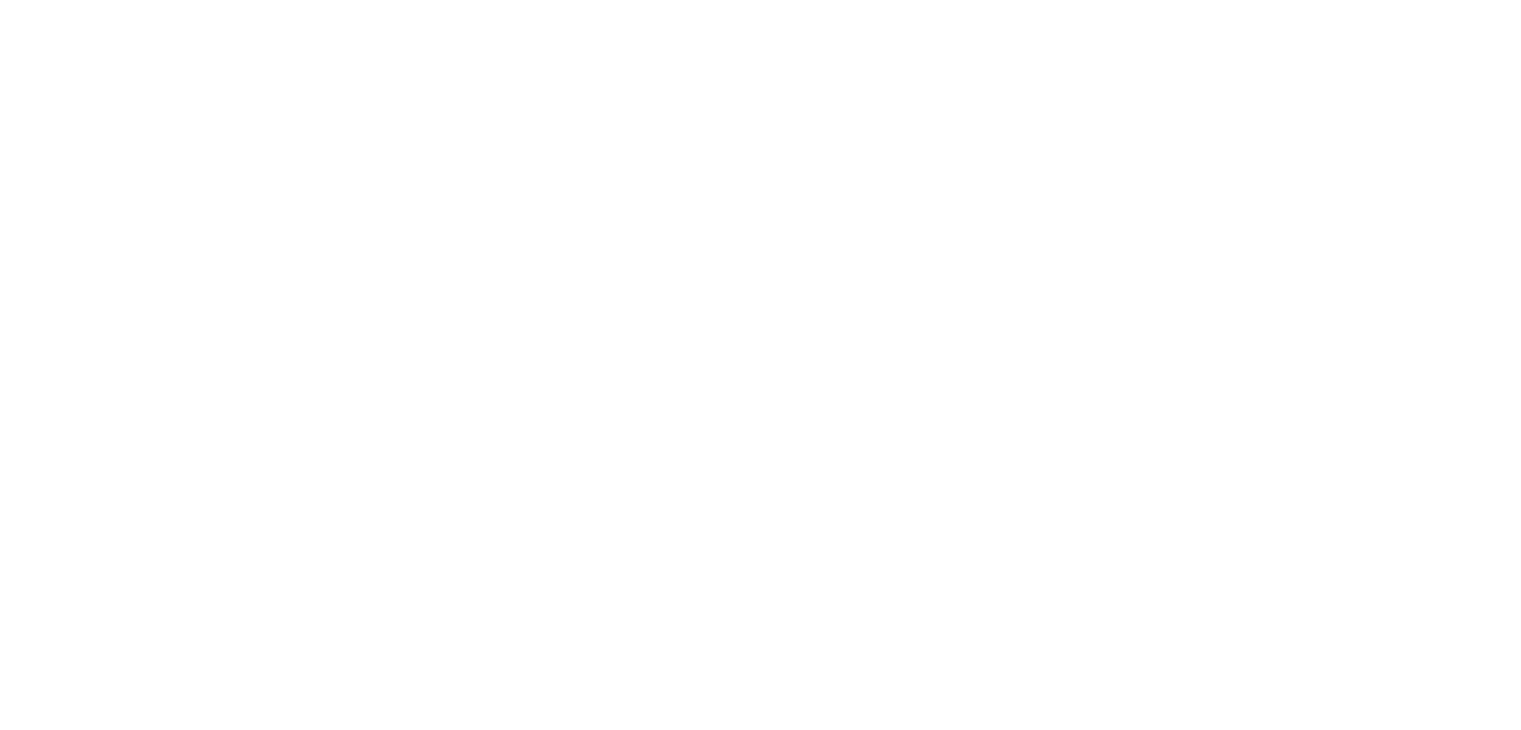 scroll, scrollTop: 0, scrollLeft: 0, axis: both 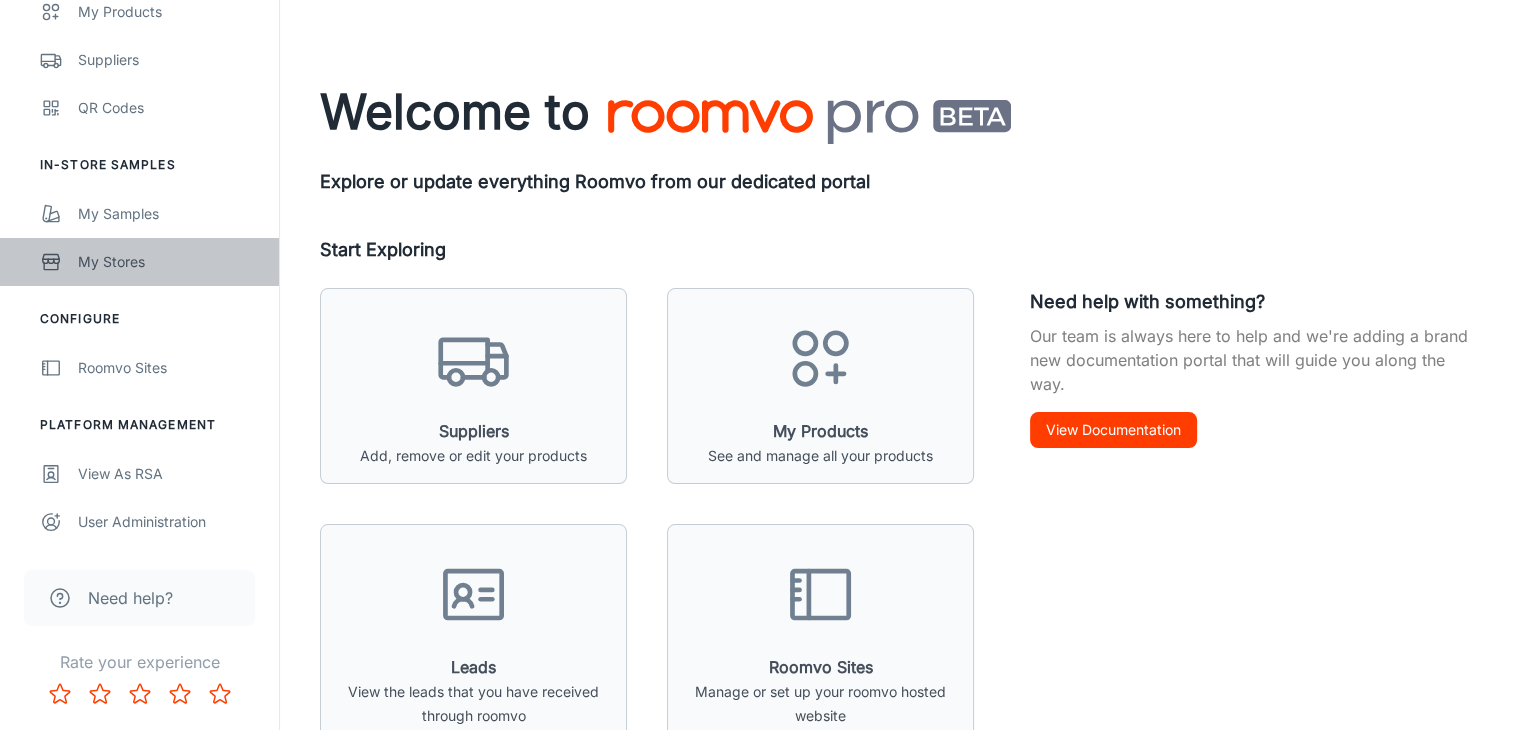 click on "My Stores" at bounding box center [168, 262] 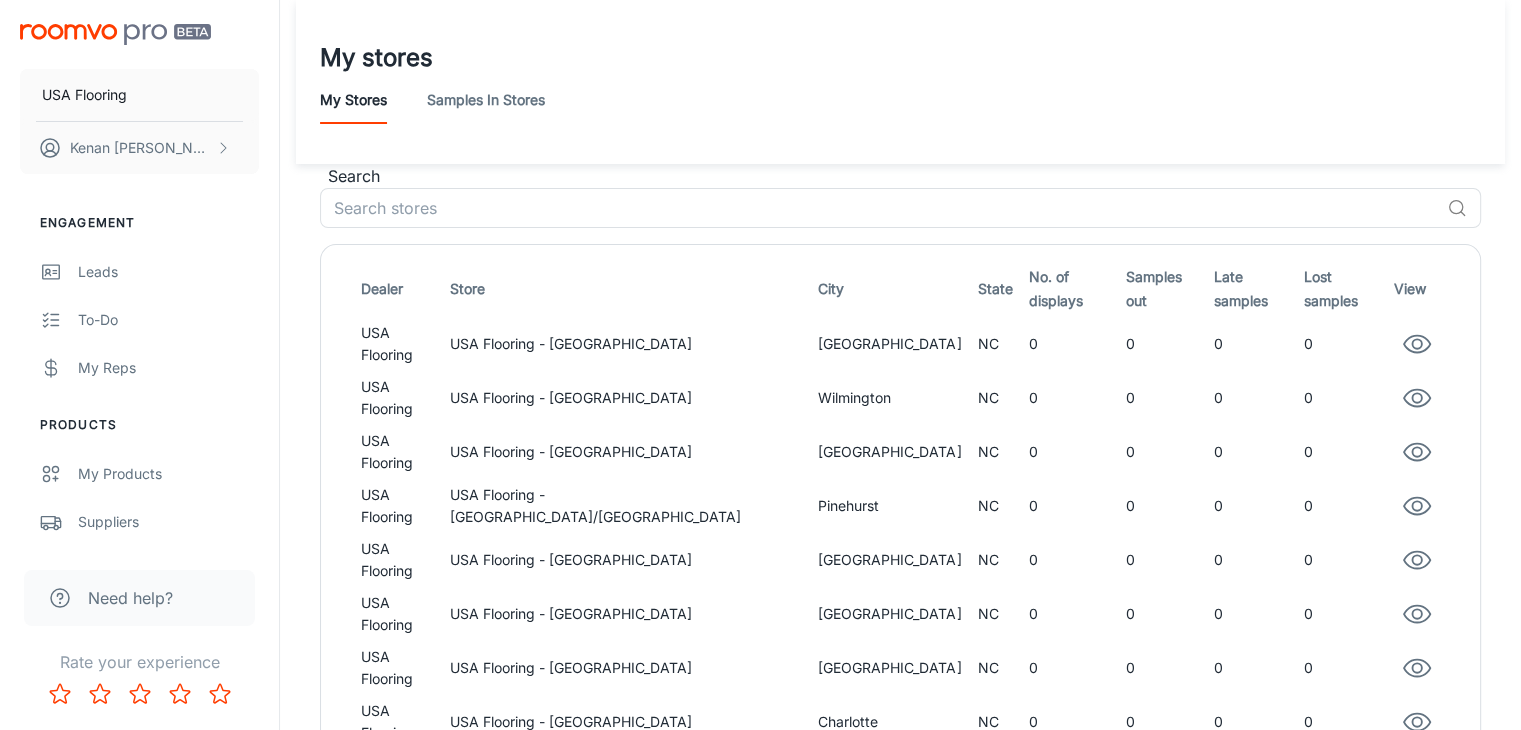 scroll, scrollTop: 100, scrollLeft: 0, axis: vertical 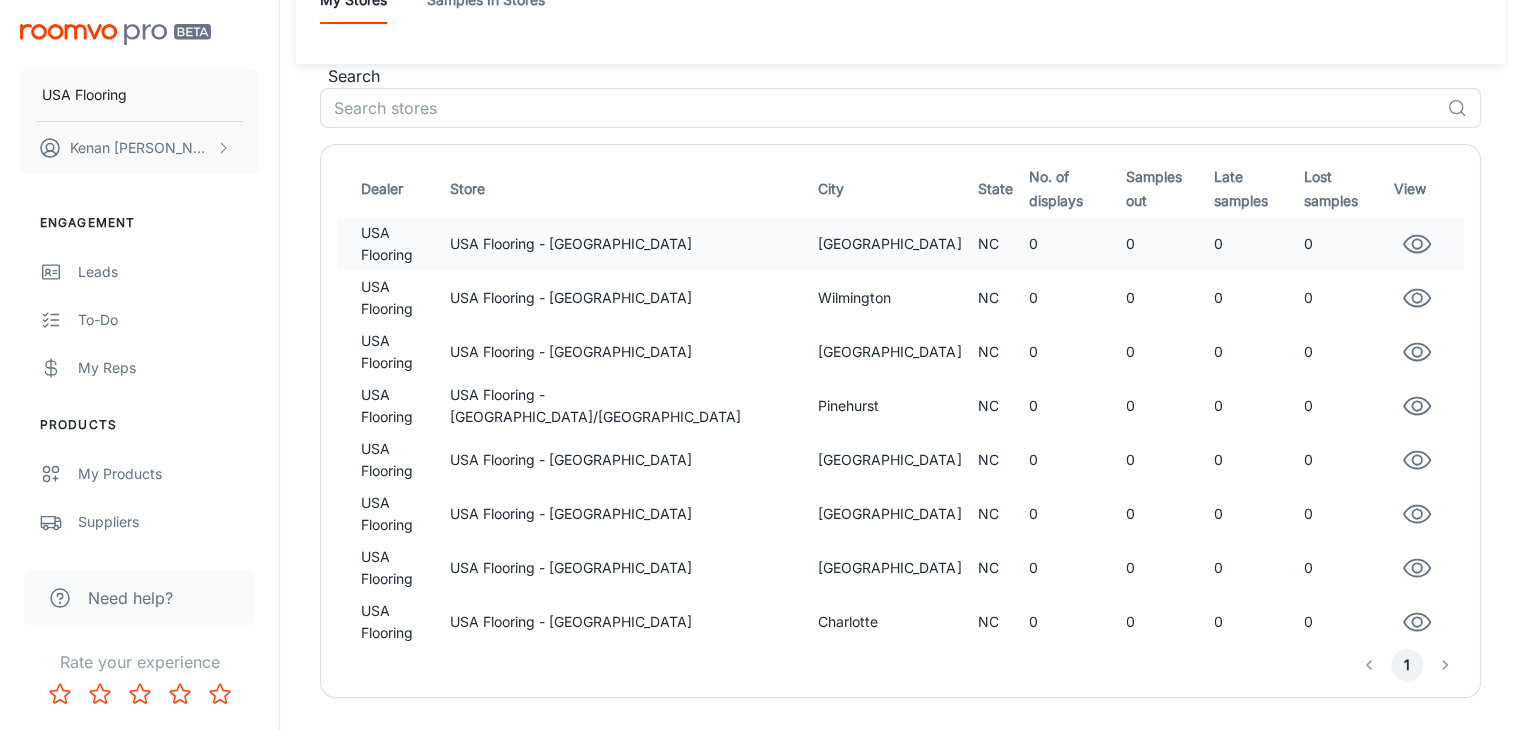 click 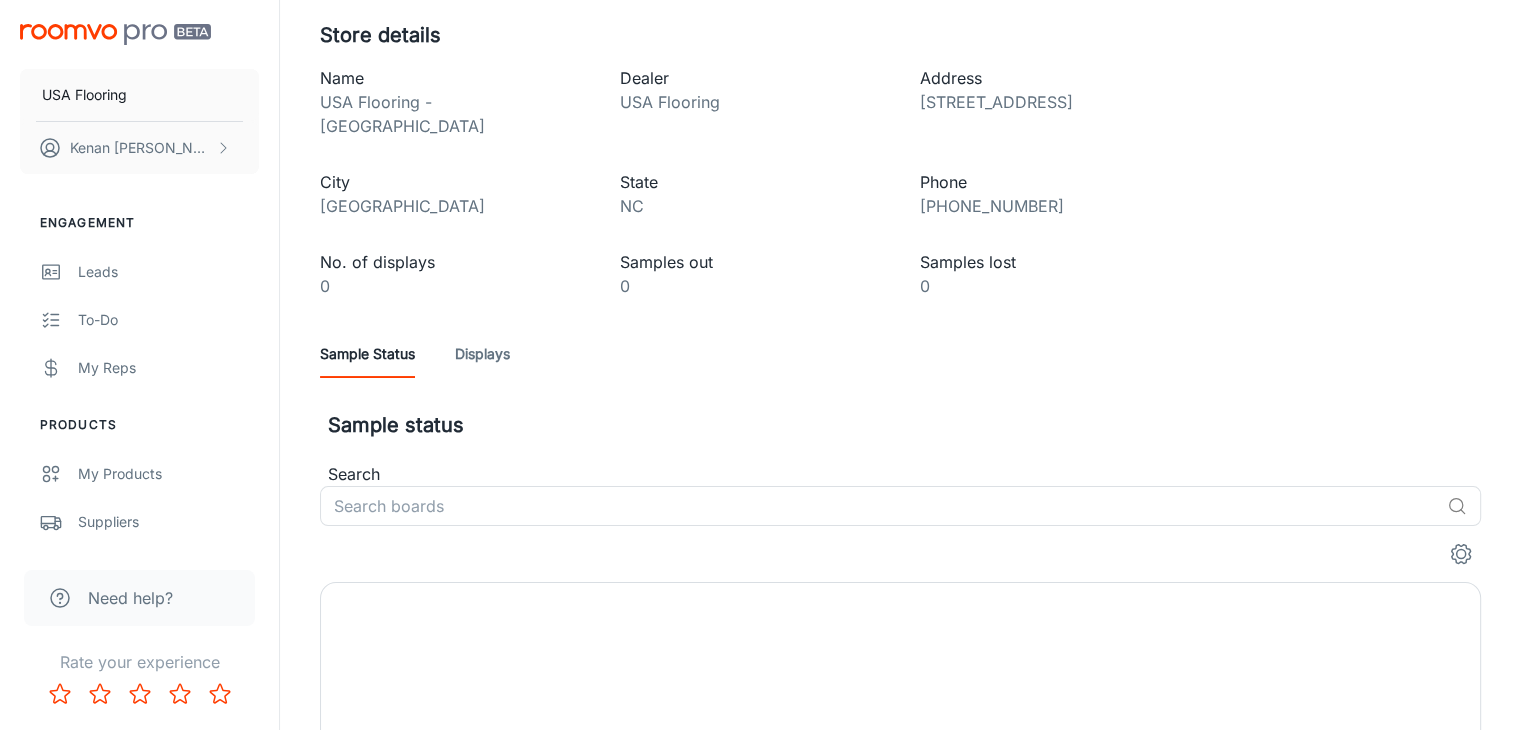 scroll, scrollTop: 0, scrollLeft: 0, axis: both 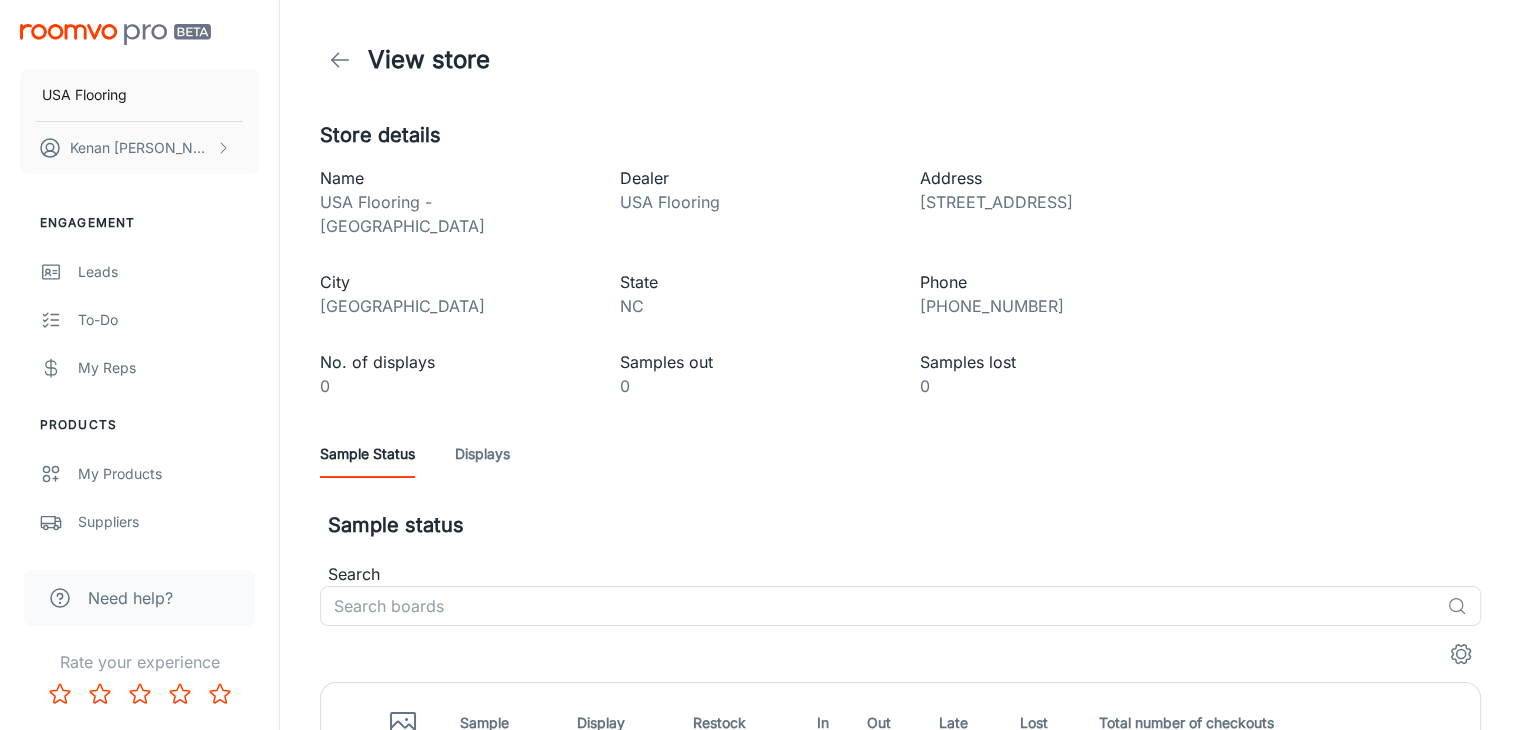 click on "0" at bounding box center [454, 386] 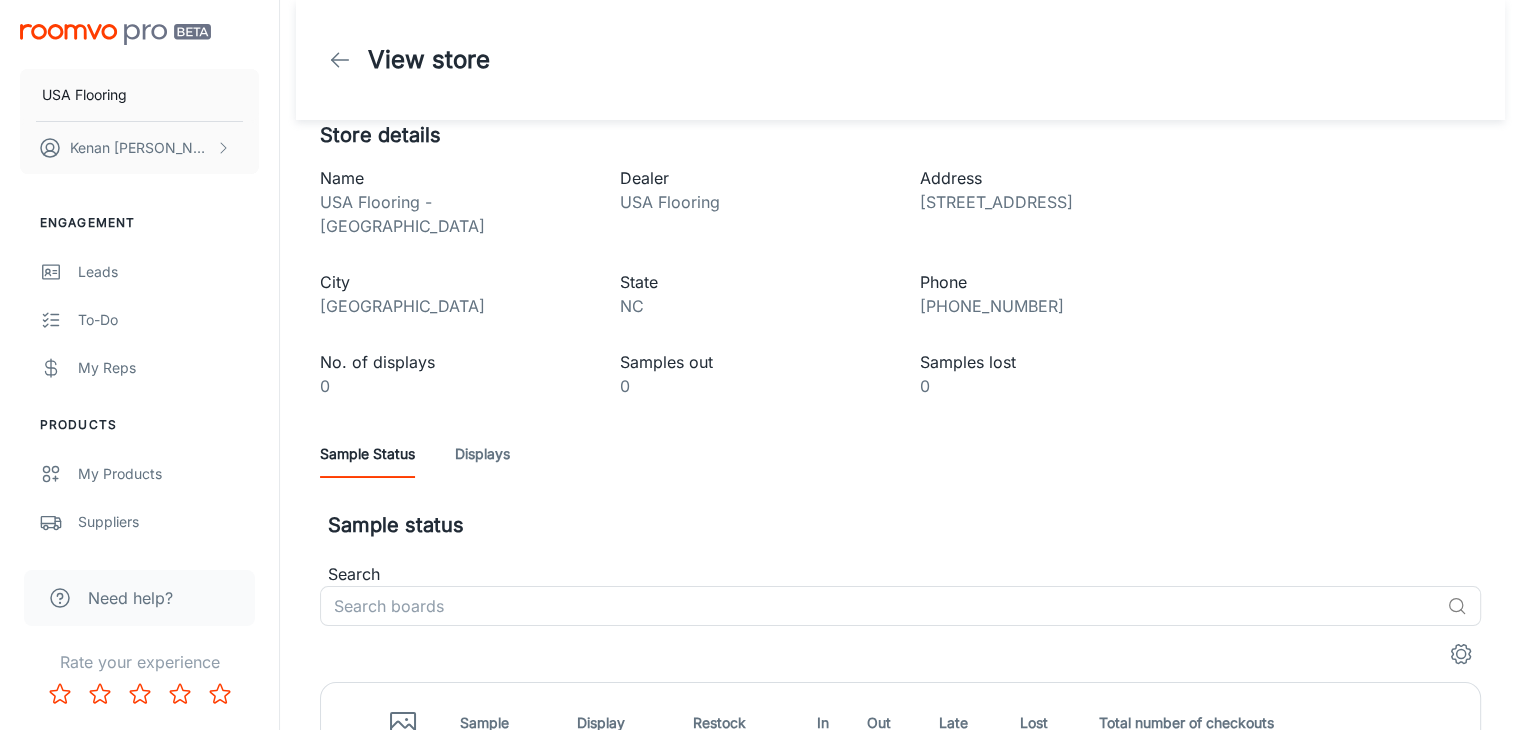 scroll, scrollTop: 122, scrollLeft: 0, axis: vertical 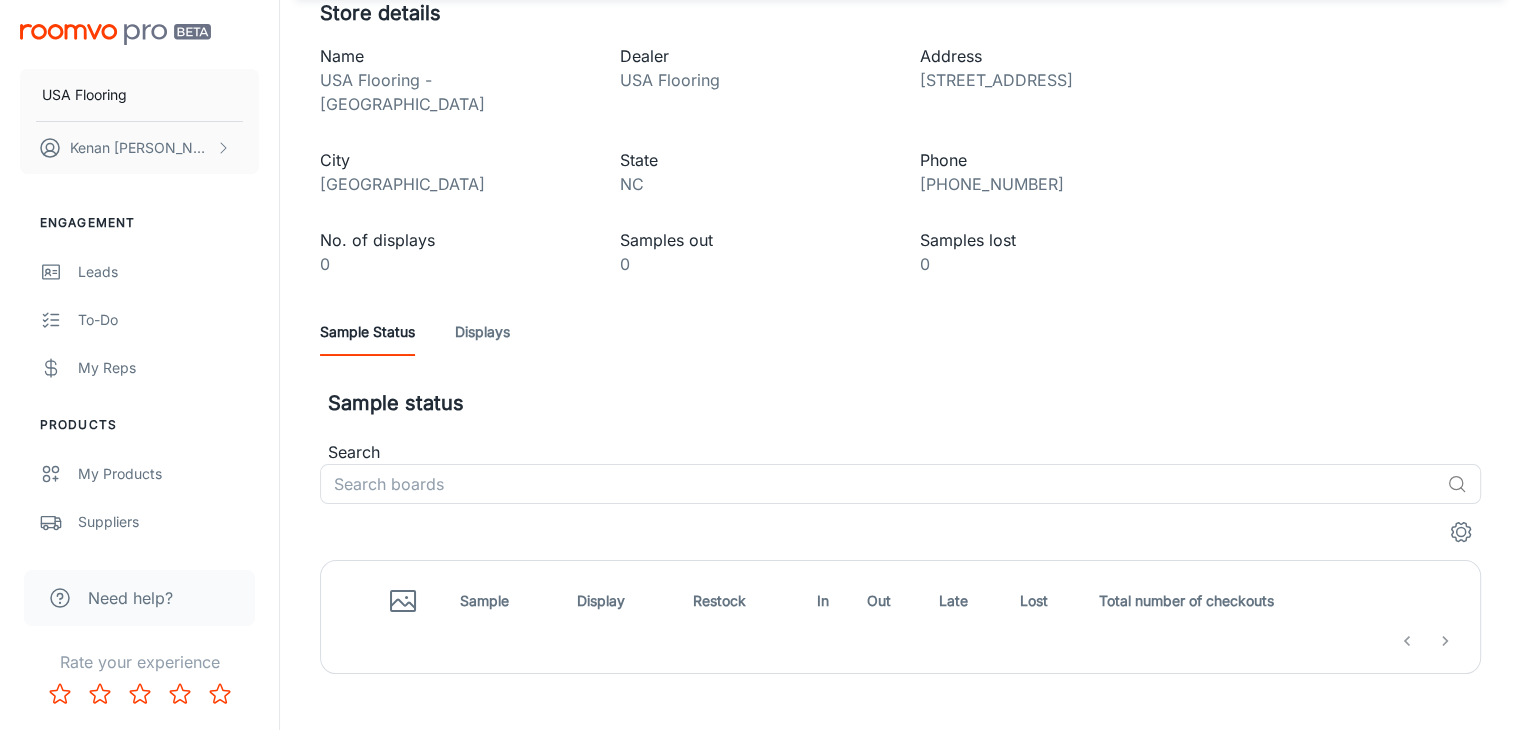 click on "Sample Status Displays" at bounding box center [900, 332] 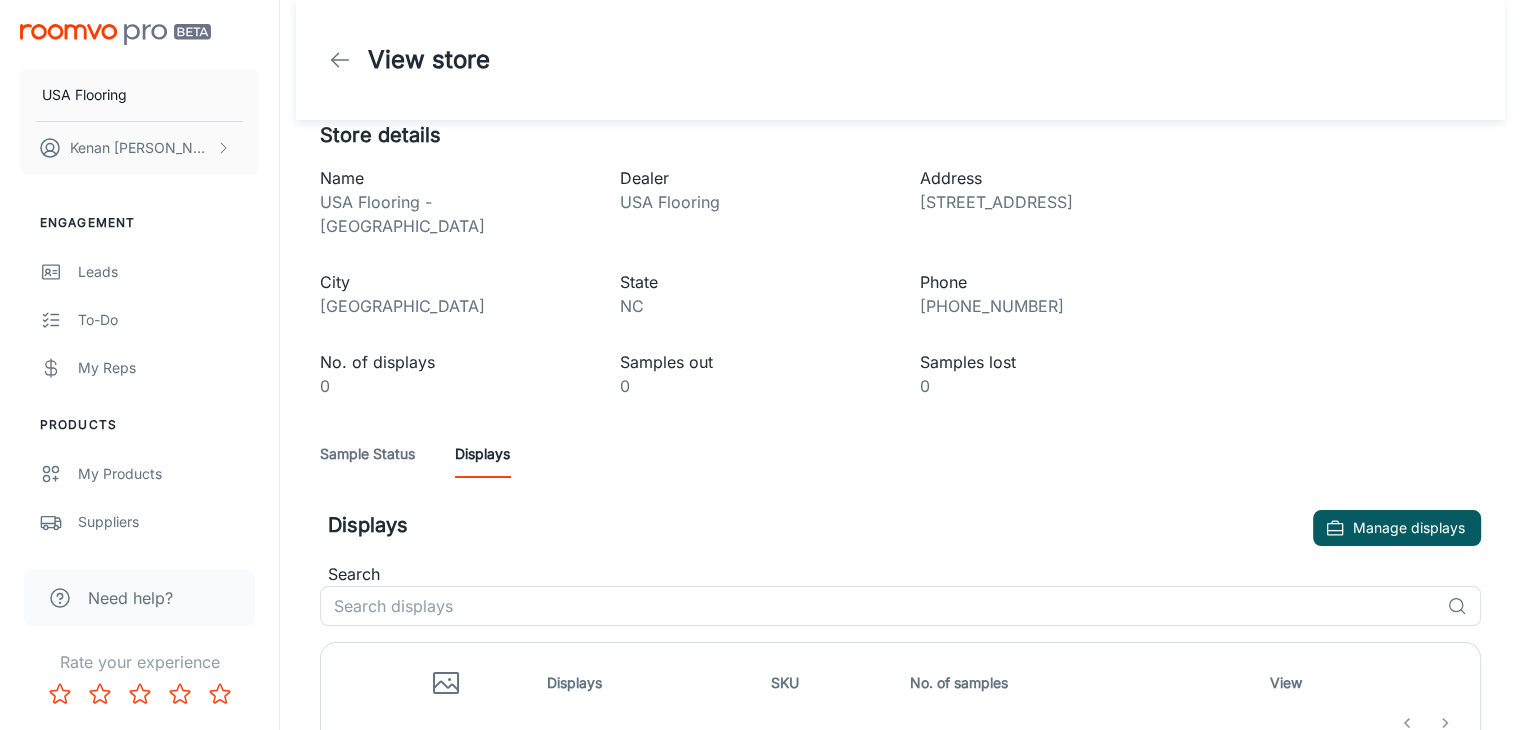 scroll, scrollTop: 82, scrollLeft: 0, axis: vertical 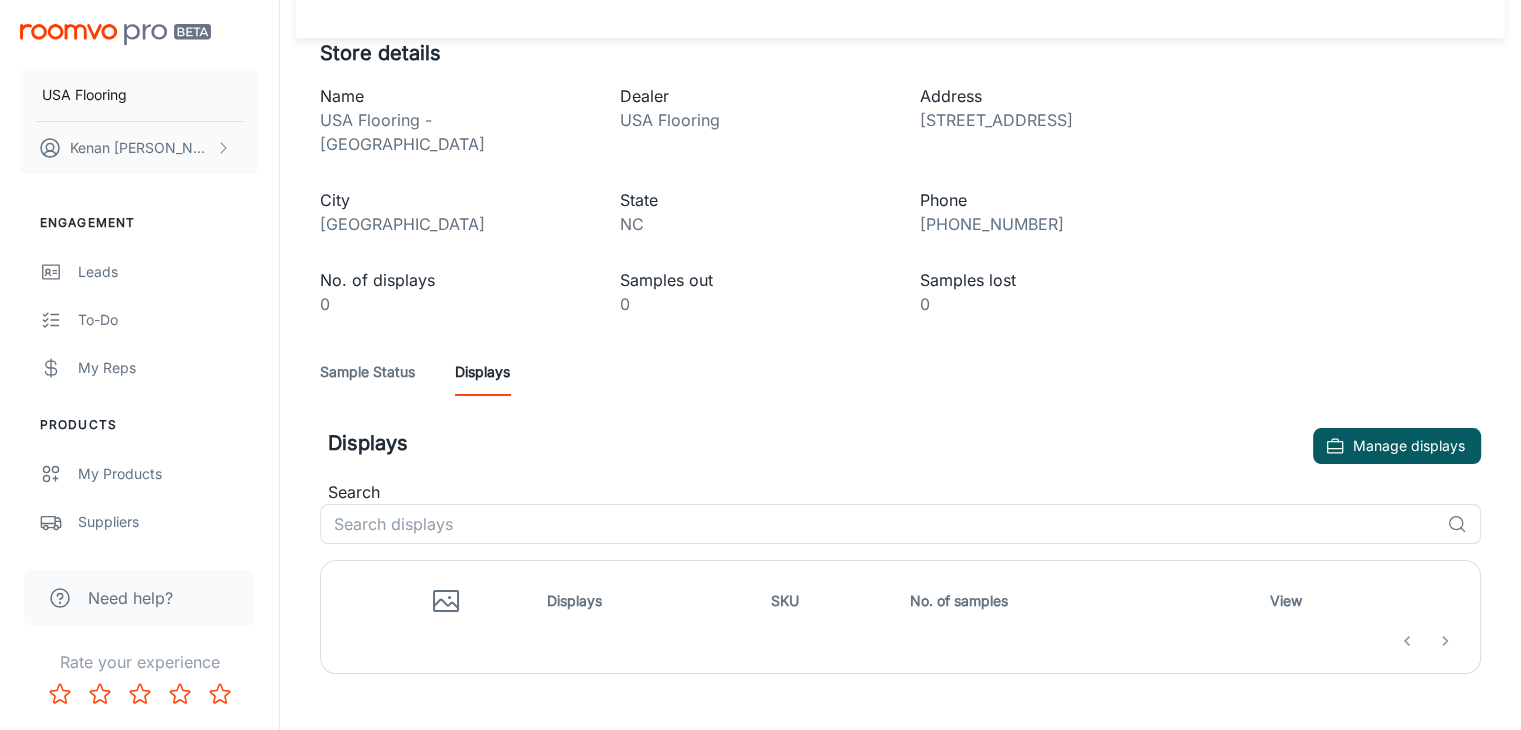 click 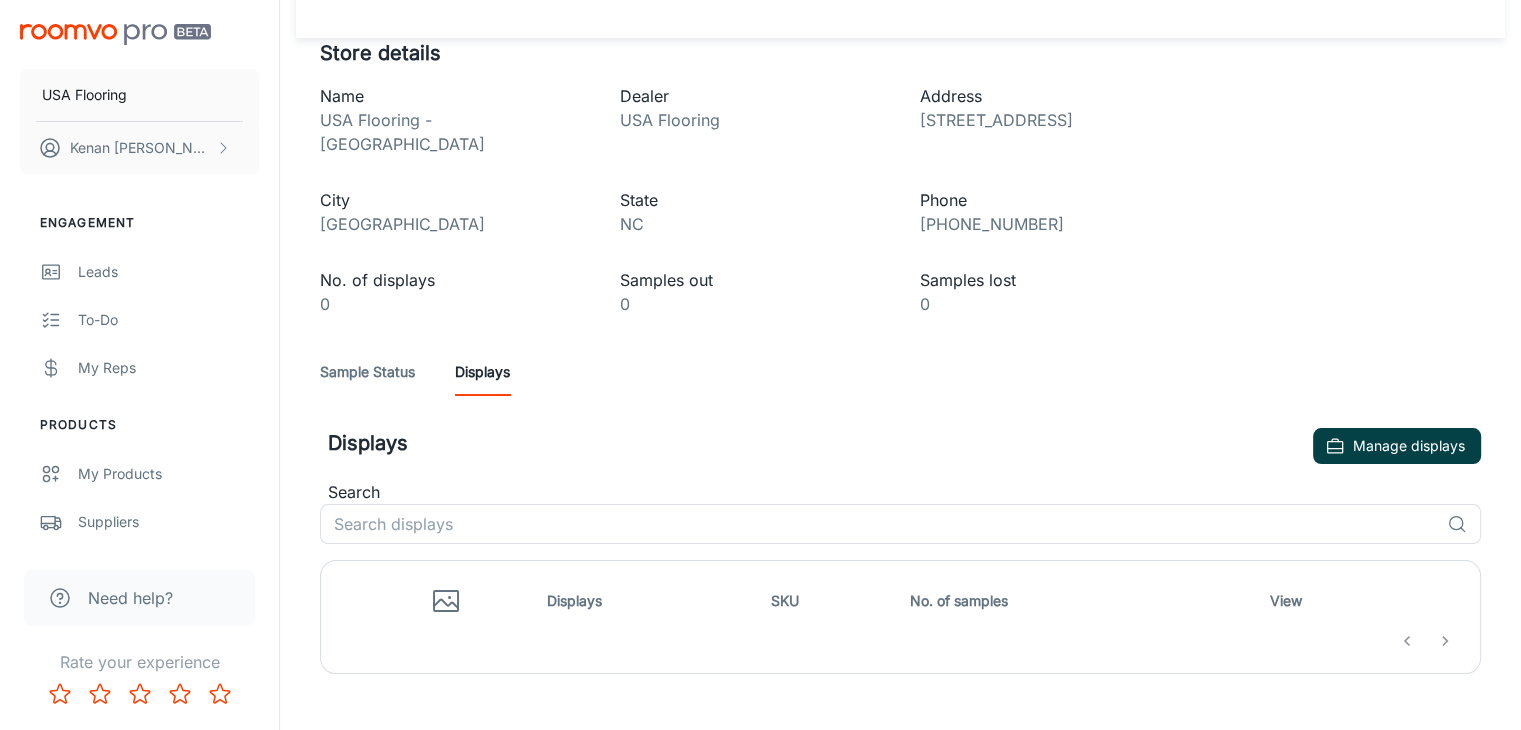 click on "Manage displays" at bounding box center (1397, 446) 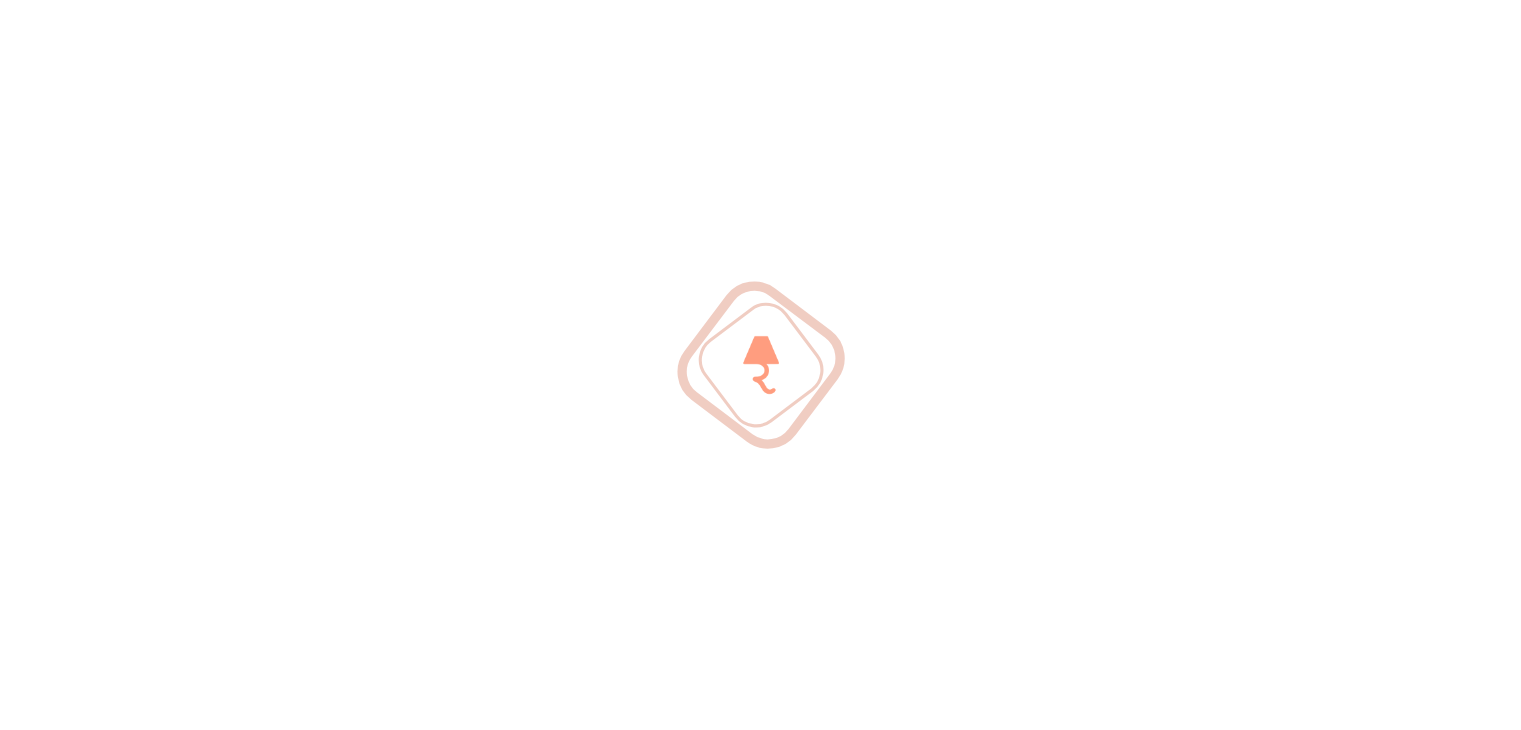 scroll, scrollTop: 0, scrollLeft: 0, axis: both 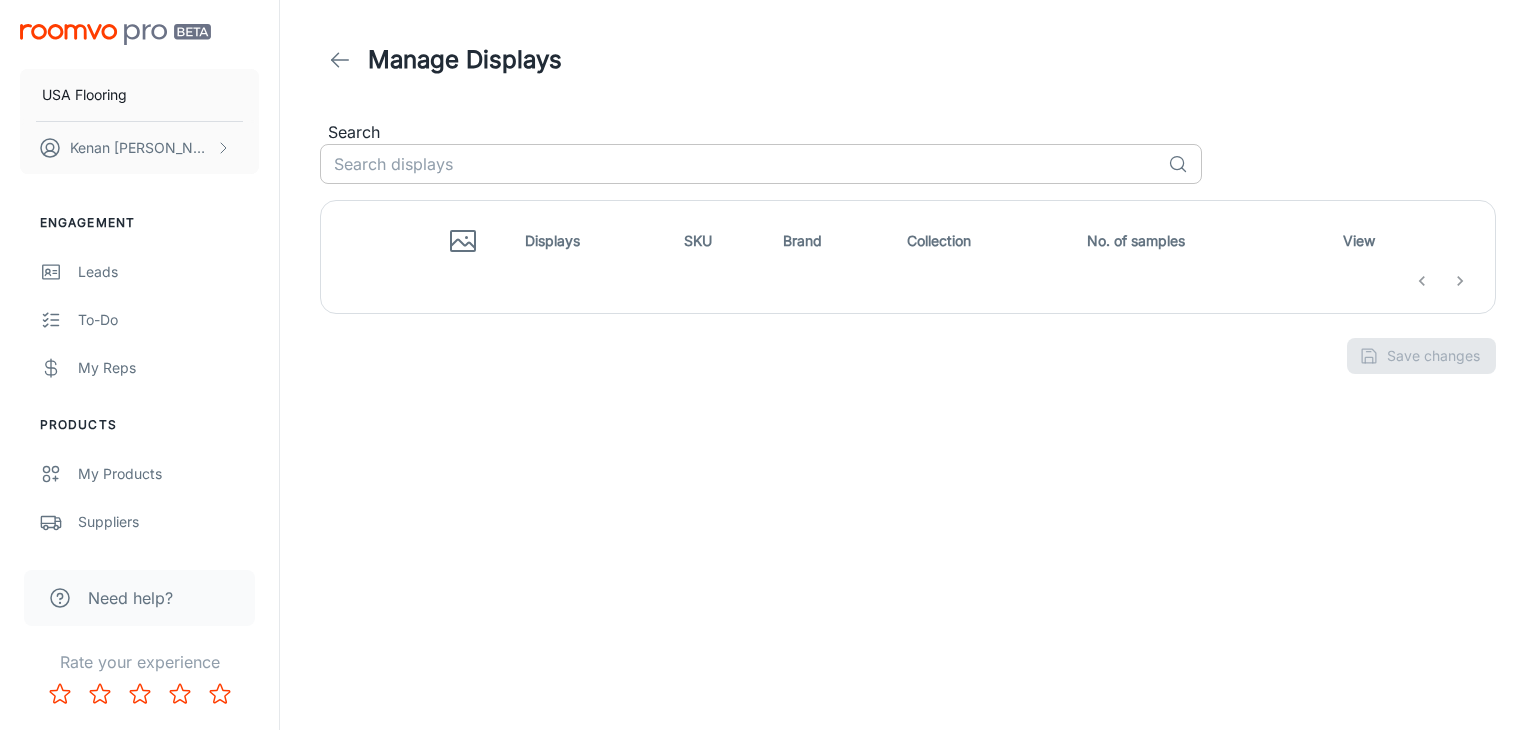 click at bounding box center [740, 164] 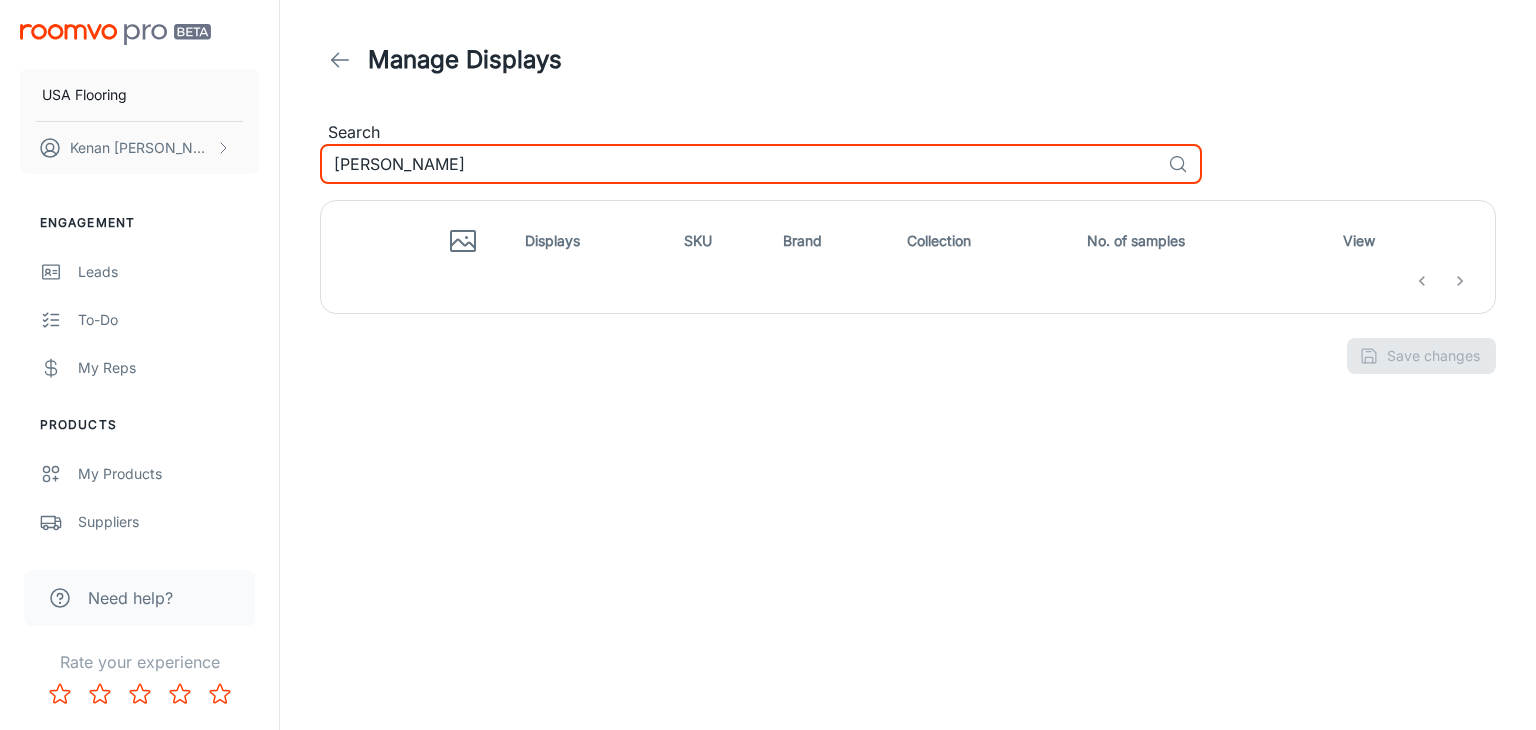 click on "[PERSON_NAME]" at bounding box center [740, 164] 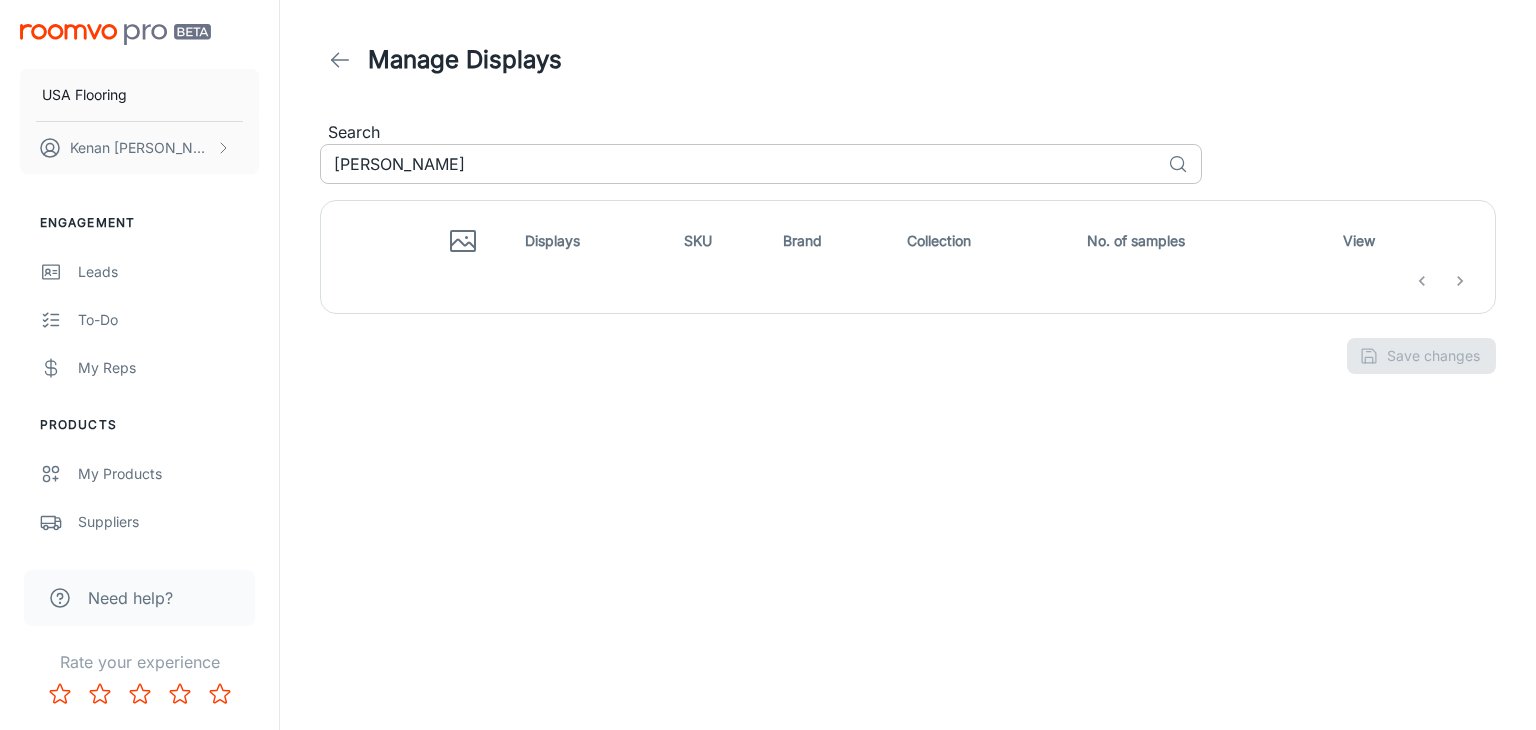click 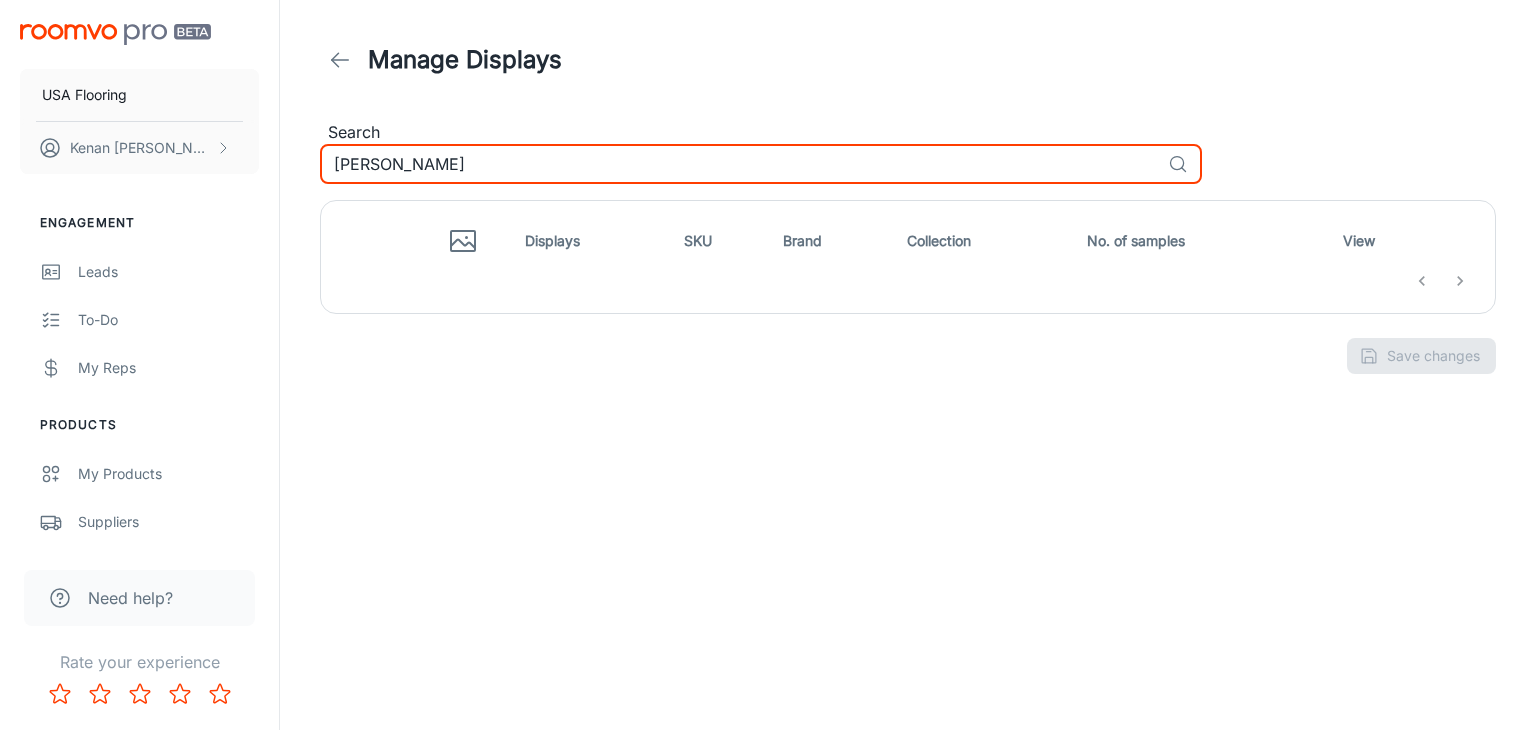 drag, startPoint x: 883, startPoint y: 163, endPoint x: 282, endPoint y: 161, distance: 601.00336 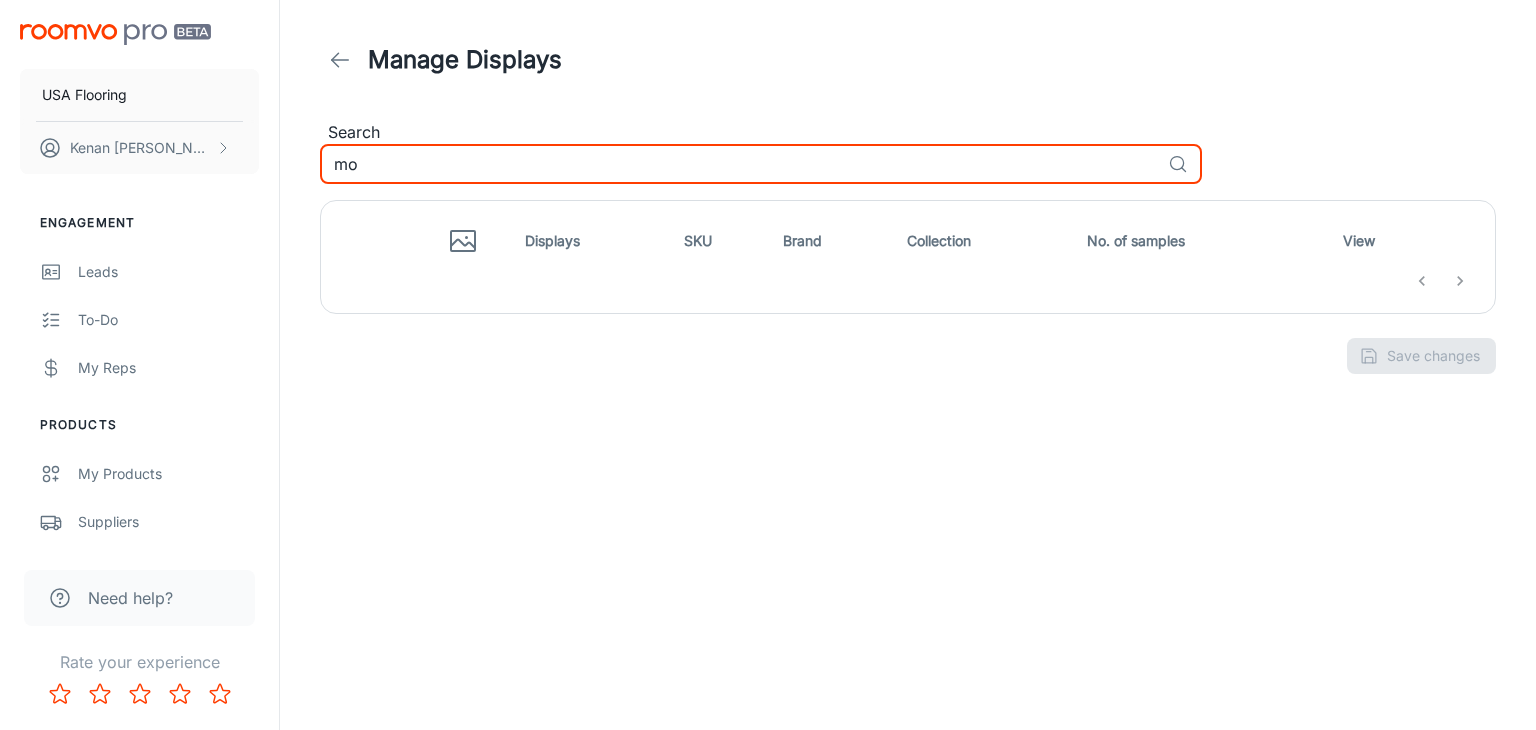 type on "m" 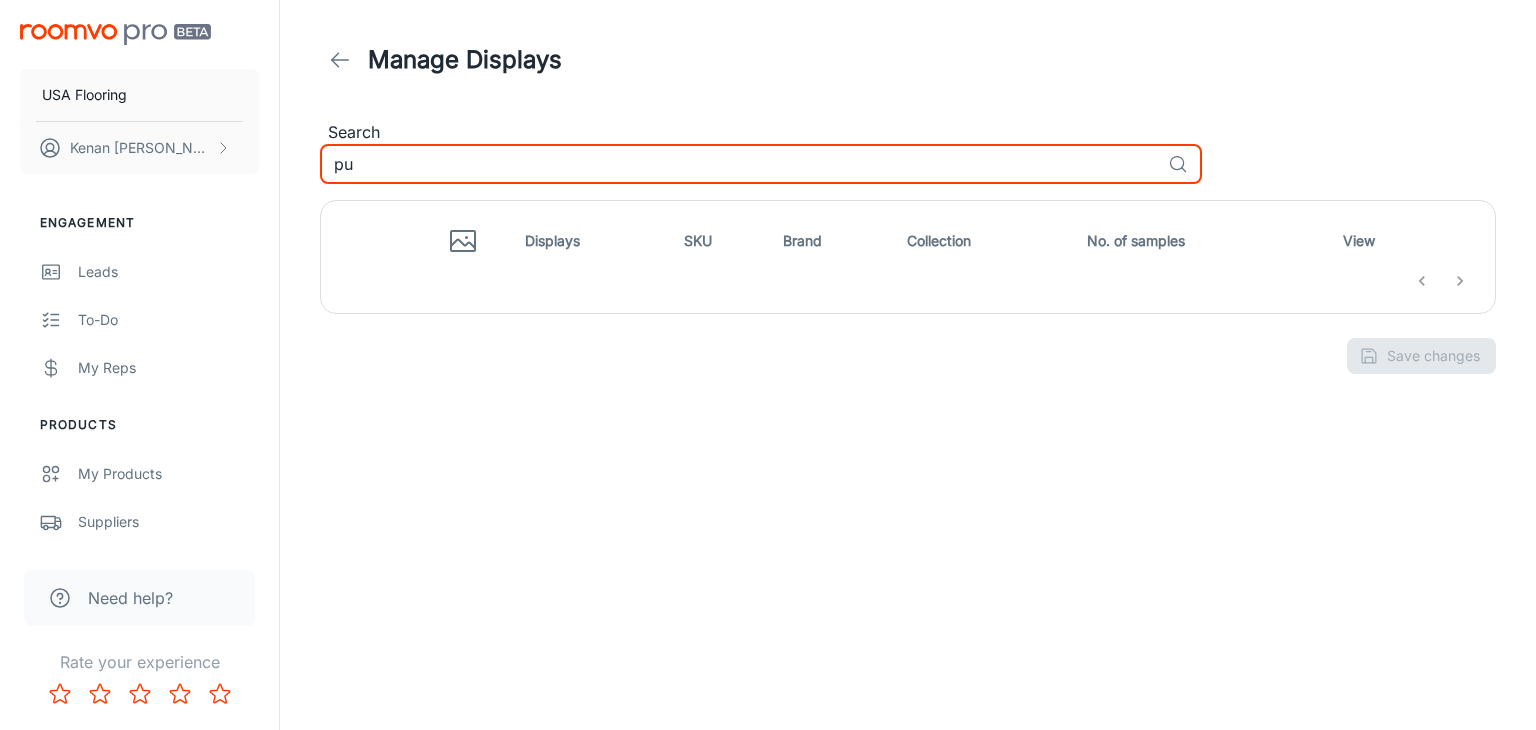 type on "p" 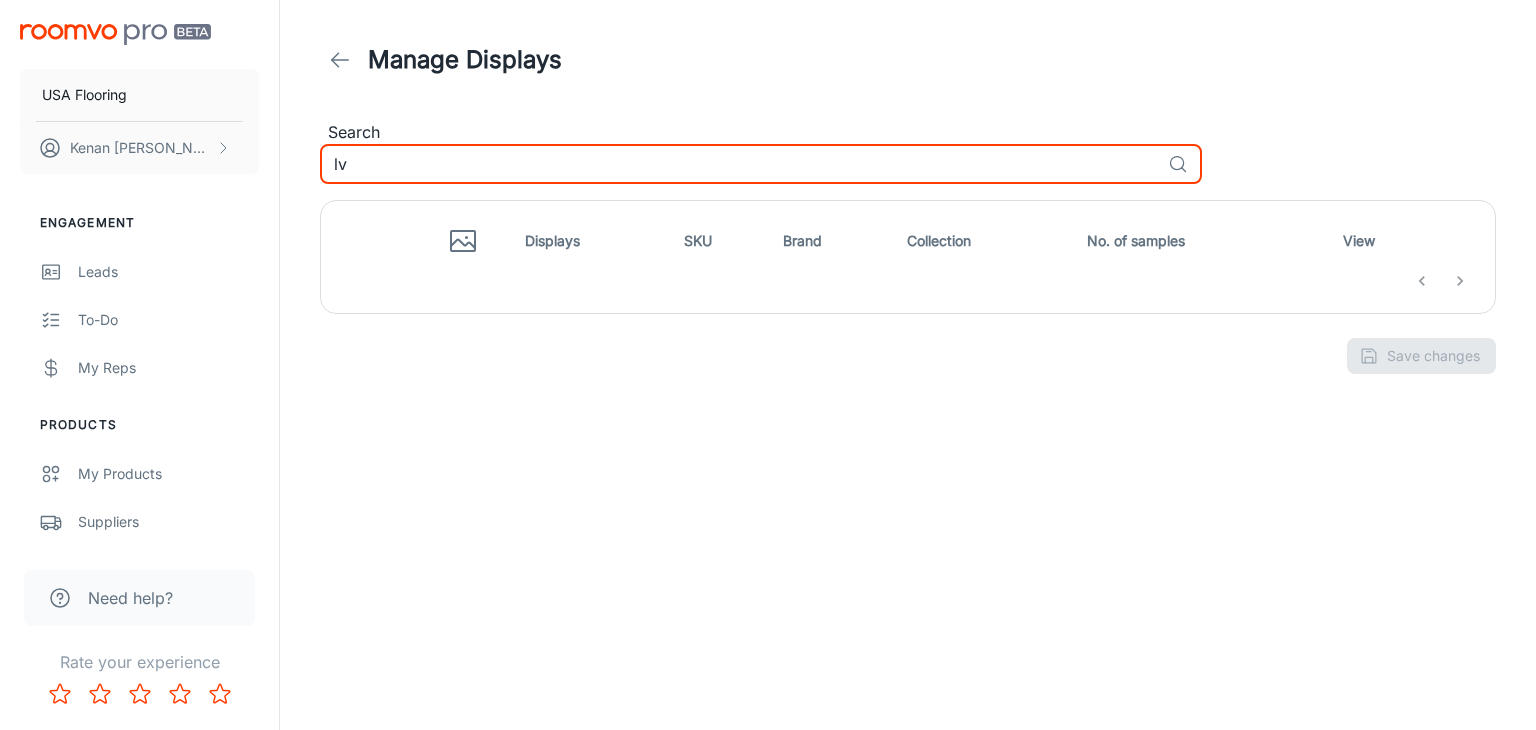 type on "l" 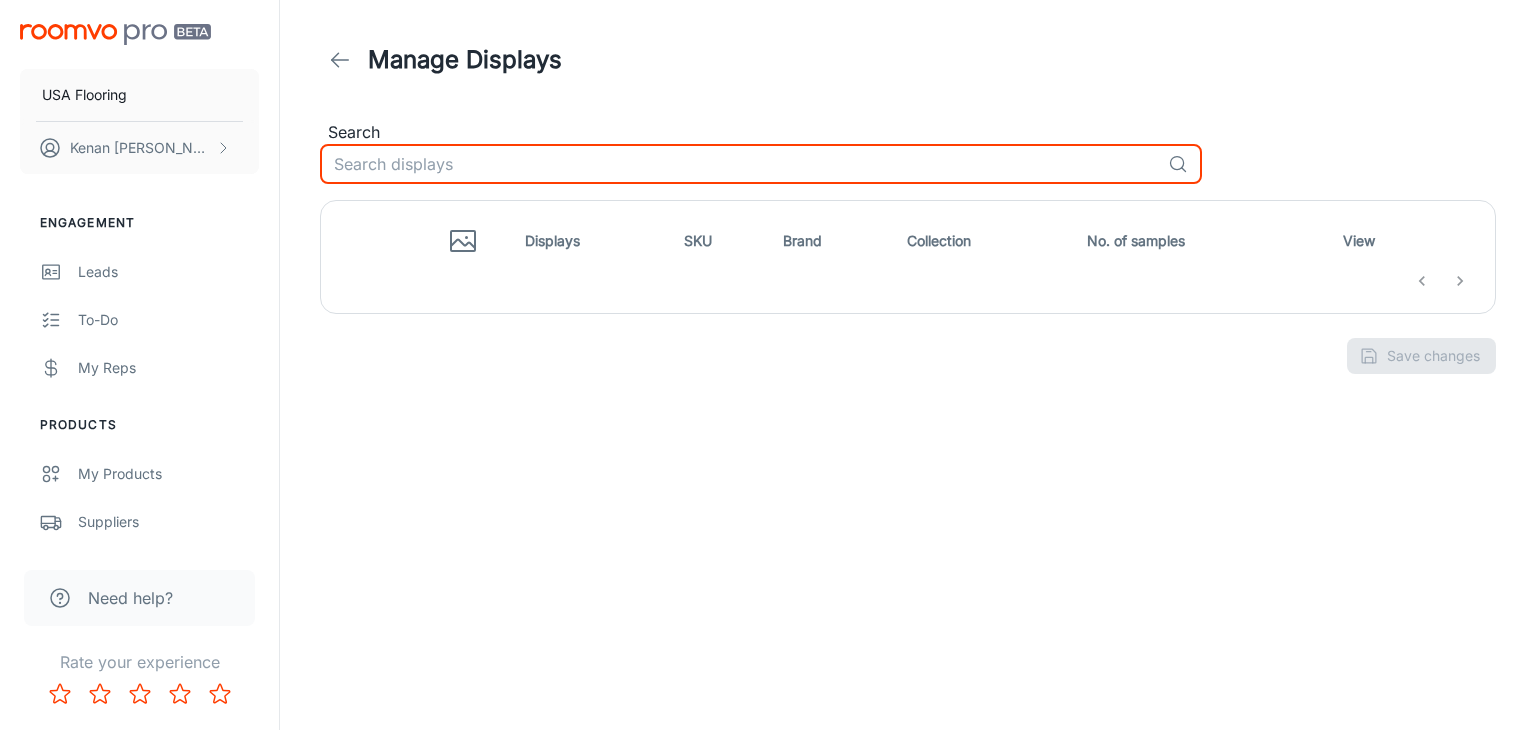 type 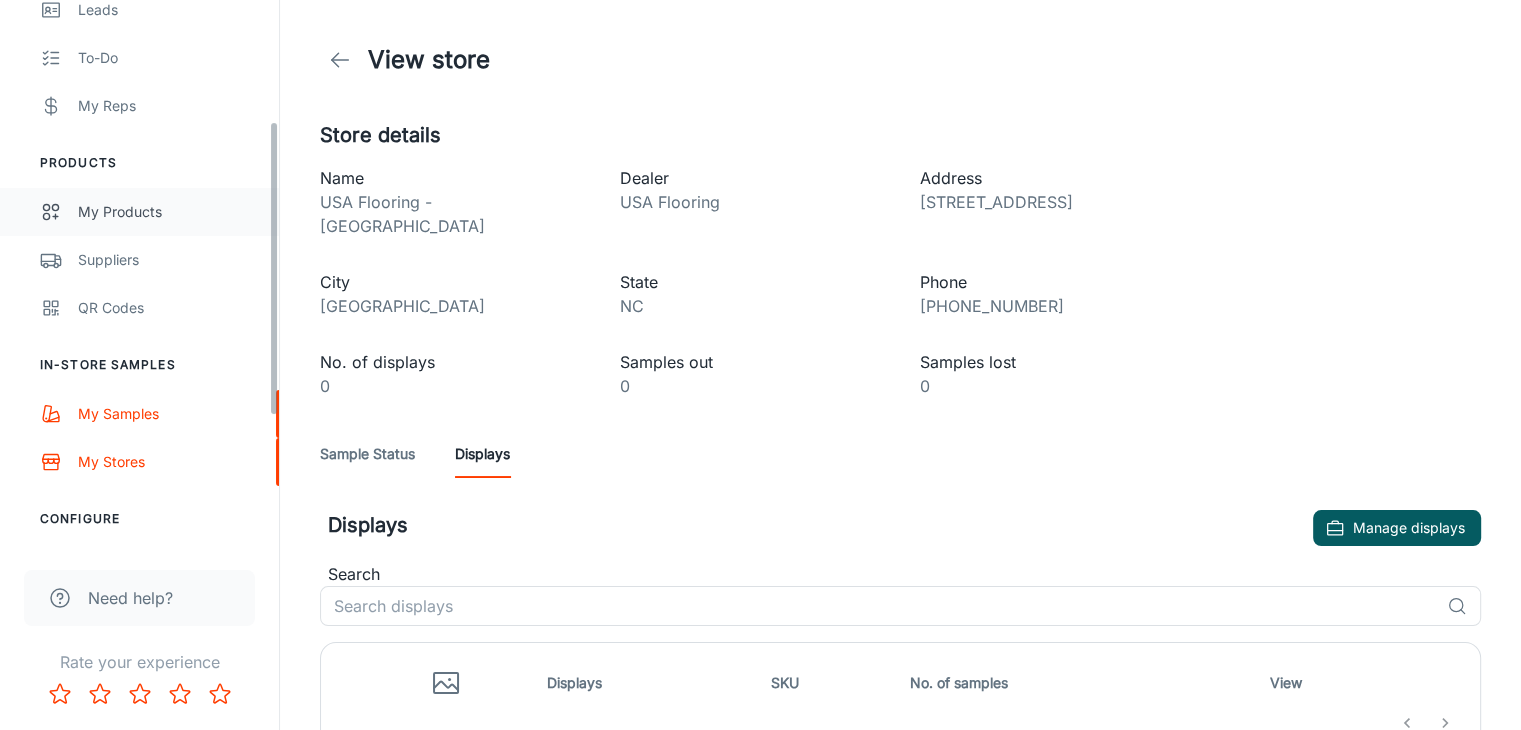 scroll, scrollTop: 300, scrollLeft: 0, axis: vertical 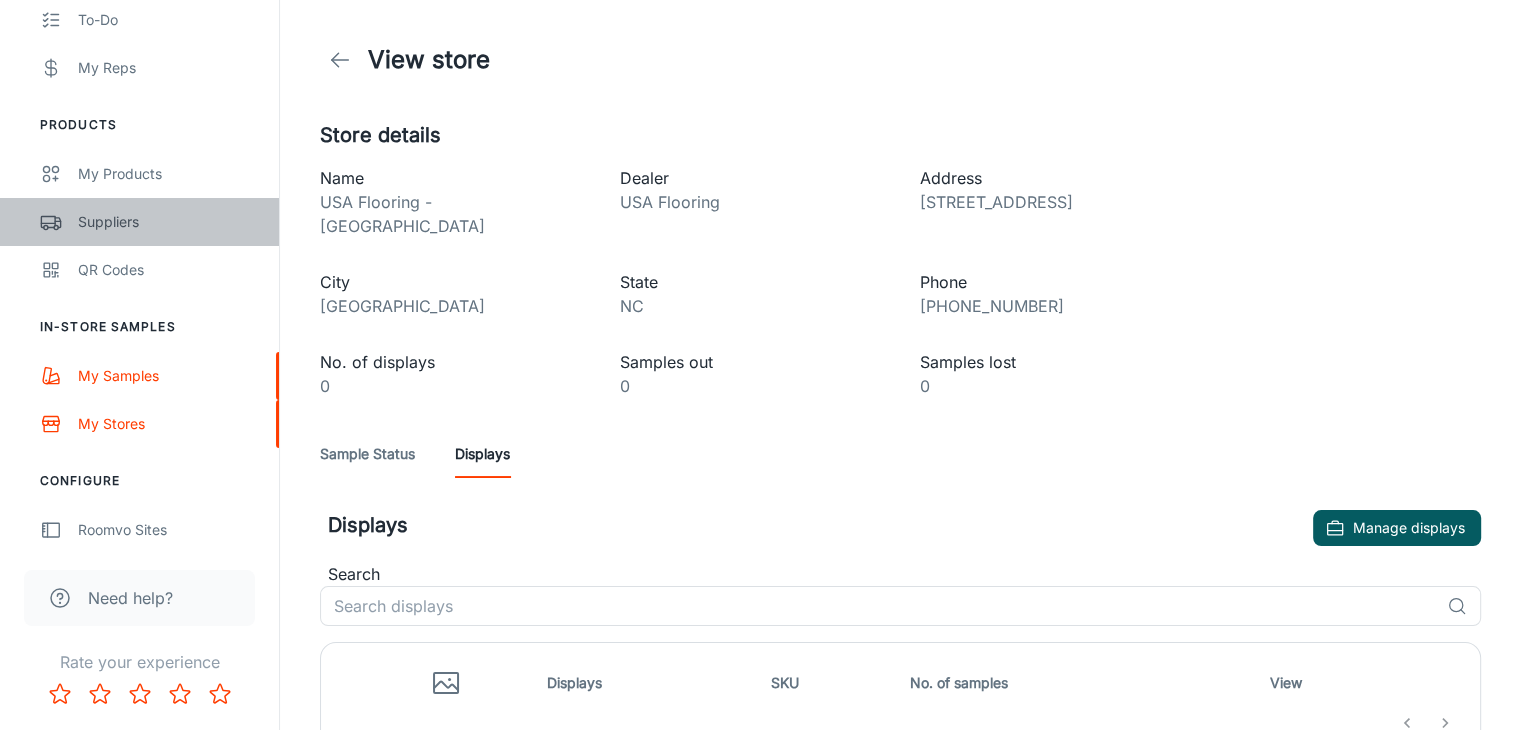 click on "Suppliers" at bounding box center (139, 222) 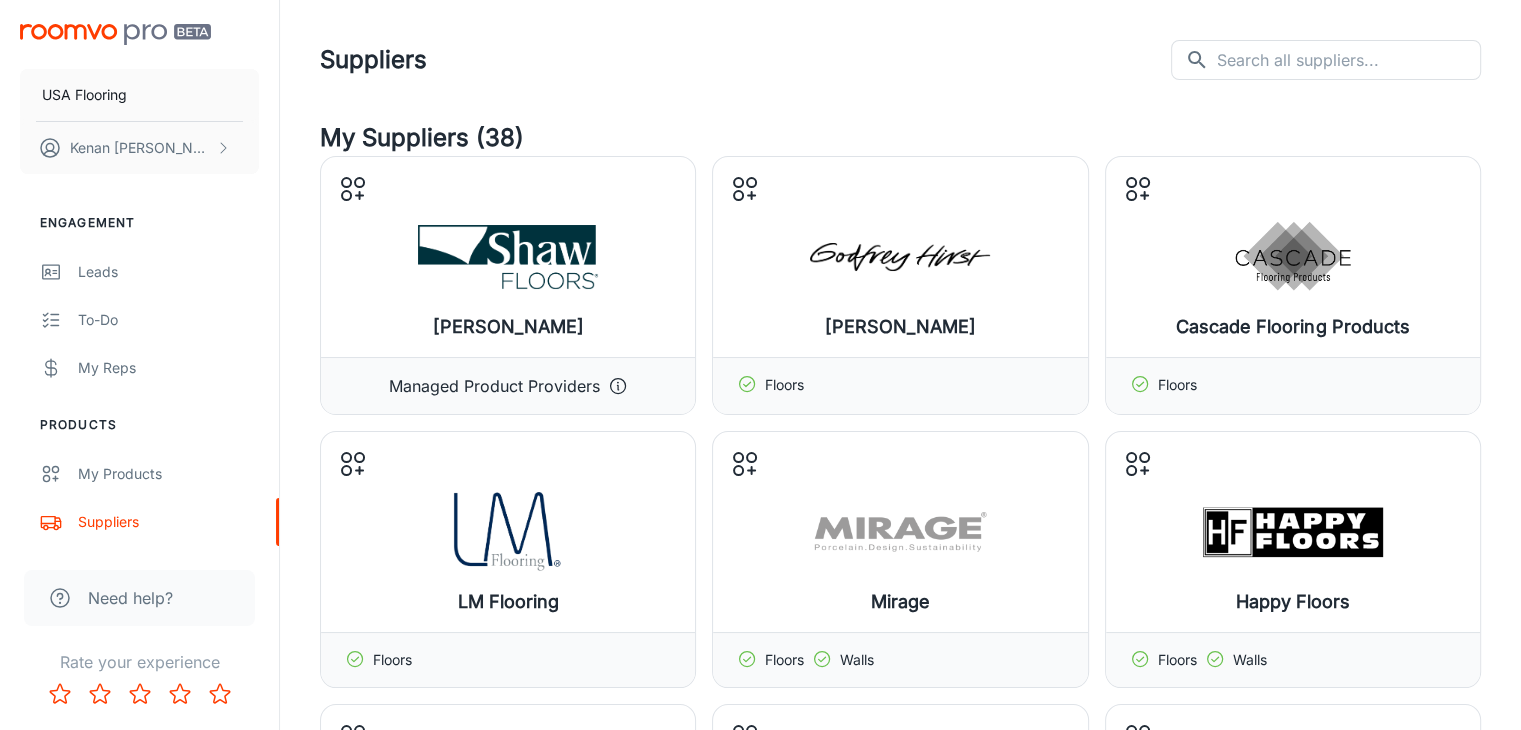 click on "Suppliers ​ ​" at bounding box center [900, 60] 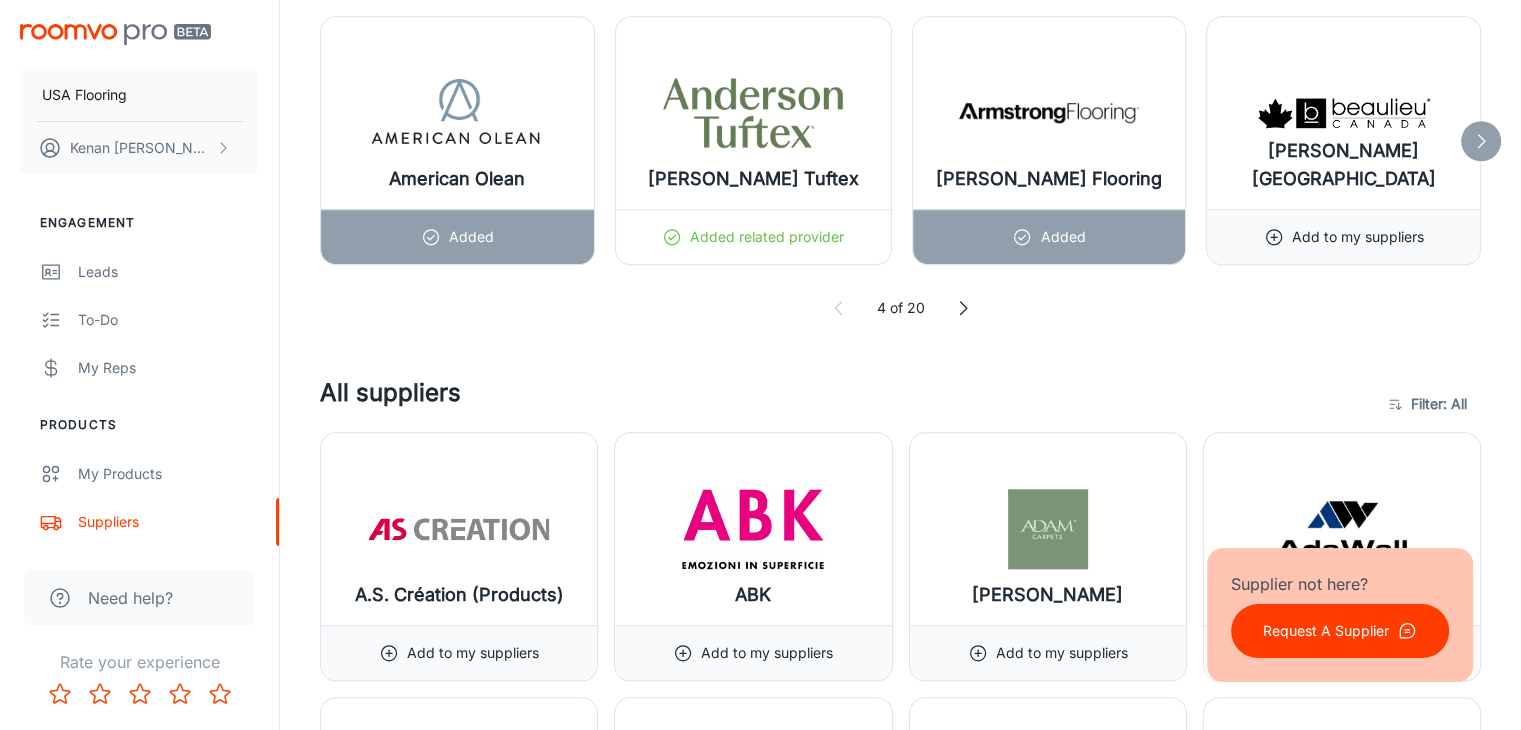 scroll, scrollTop: 1700, scrollLeft: 0, axis: vertical 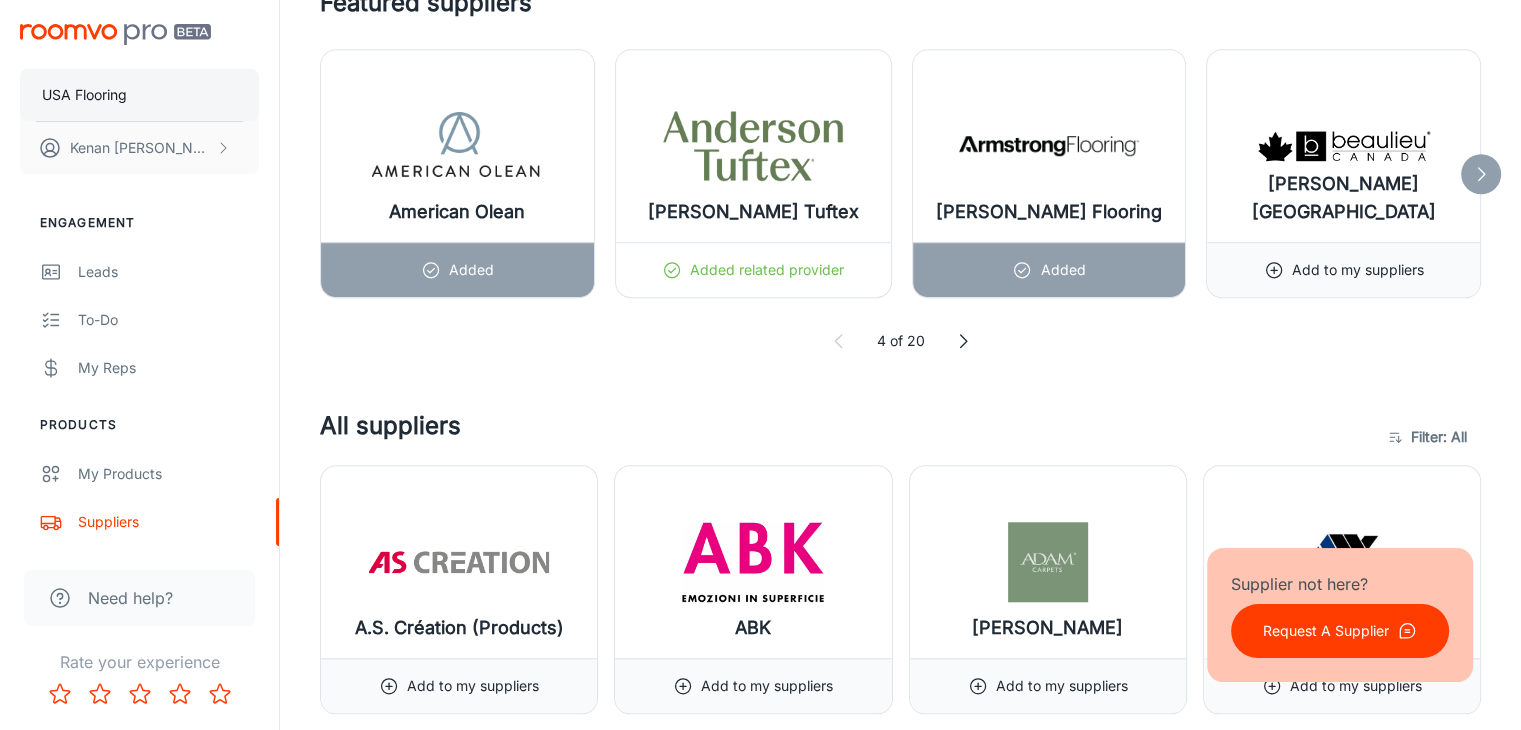 click on "USA Flooring" at bounding box center [139, 95] 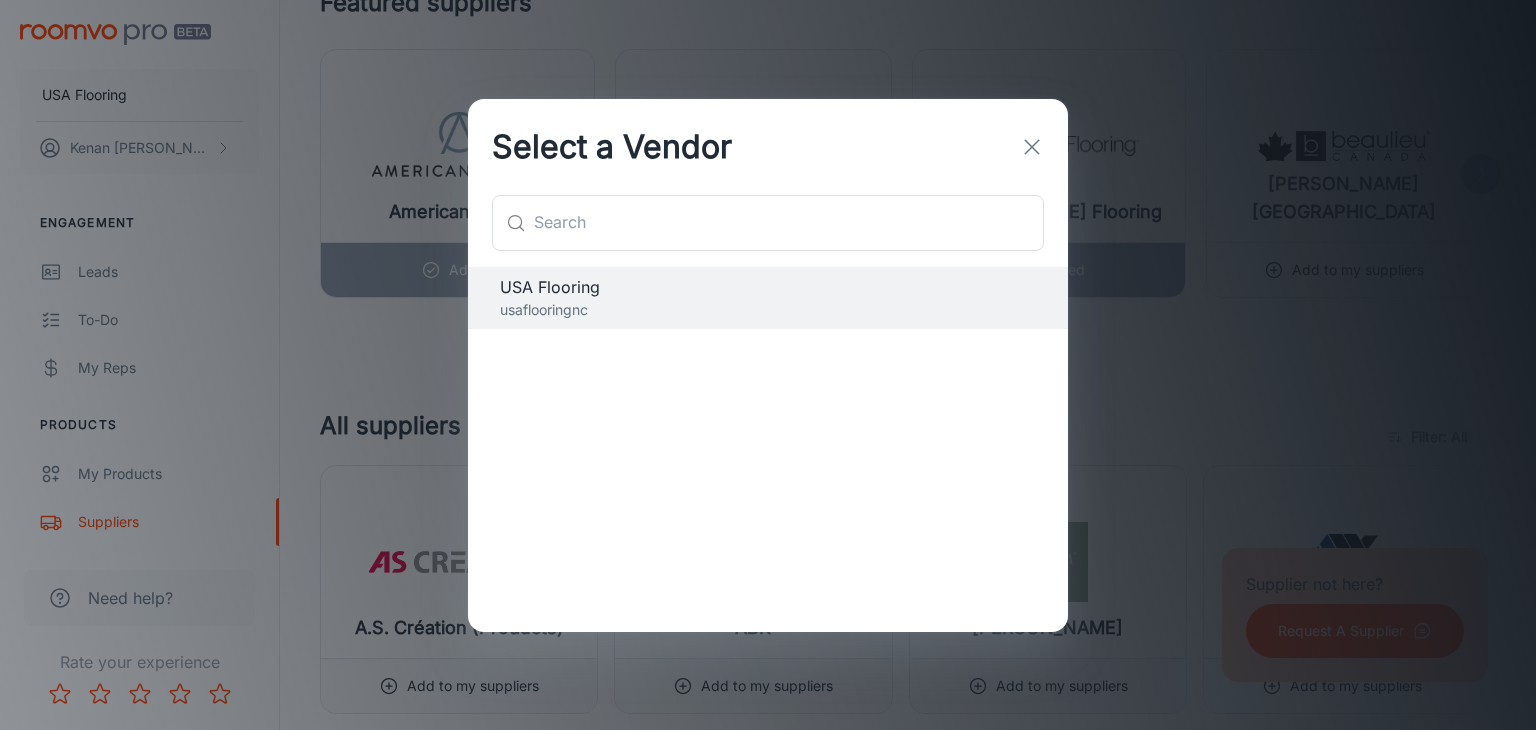 drag, startPoint x: 1040, startPoint y: 142, endPoint x: 939, endPoint y: 153, distance: 101.597244 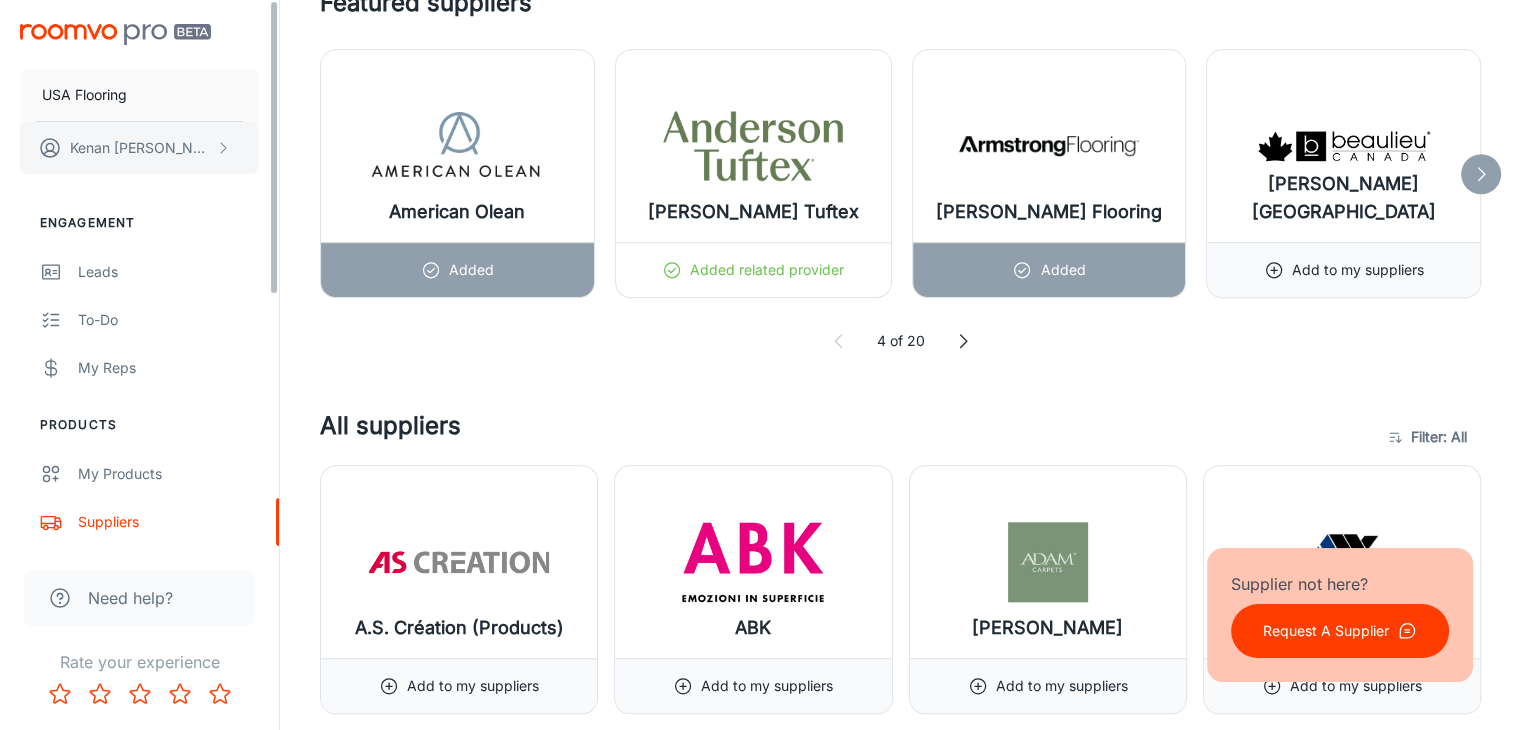 click on "[PERSON_NAME]" at bounding box center (139, 148) 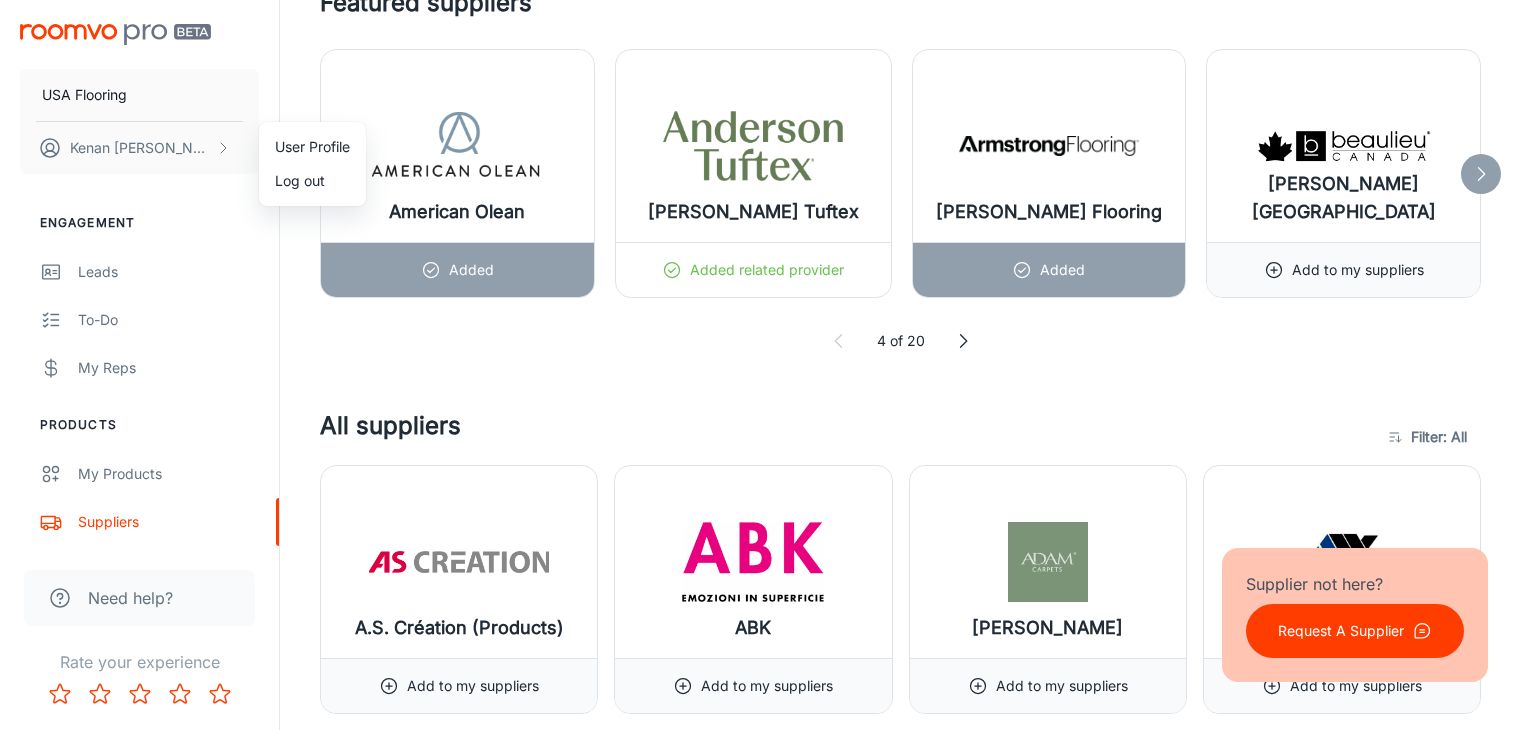 click at bounding box center (768, 365) 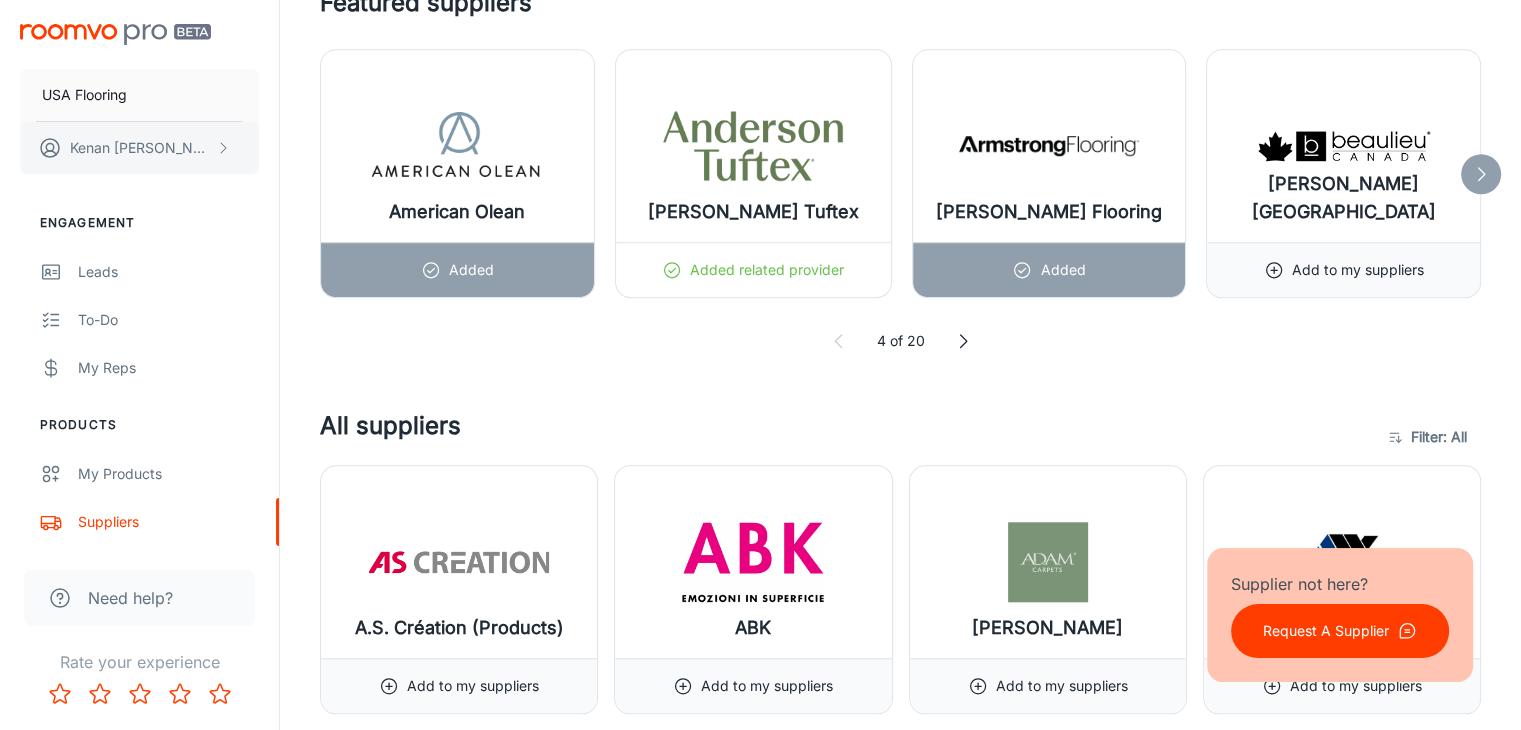 click on "[PERSON_NAME]" at bounding box center (139, 148) 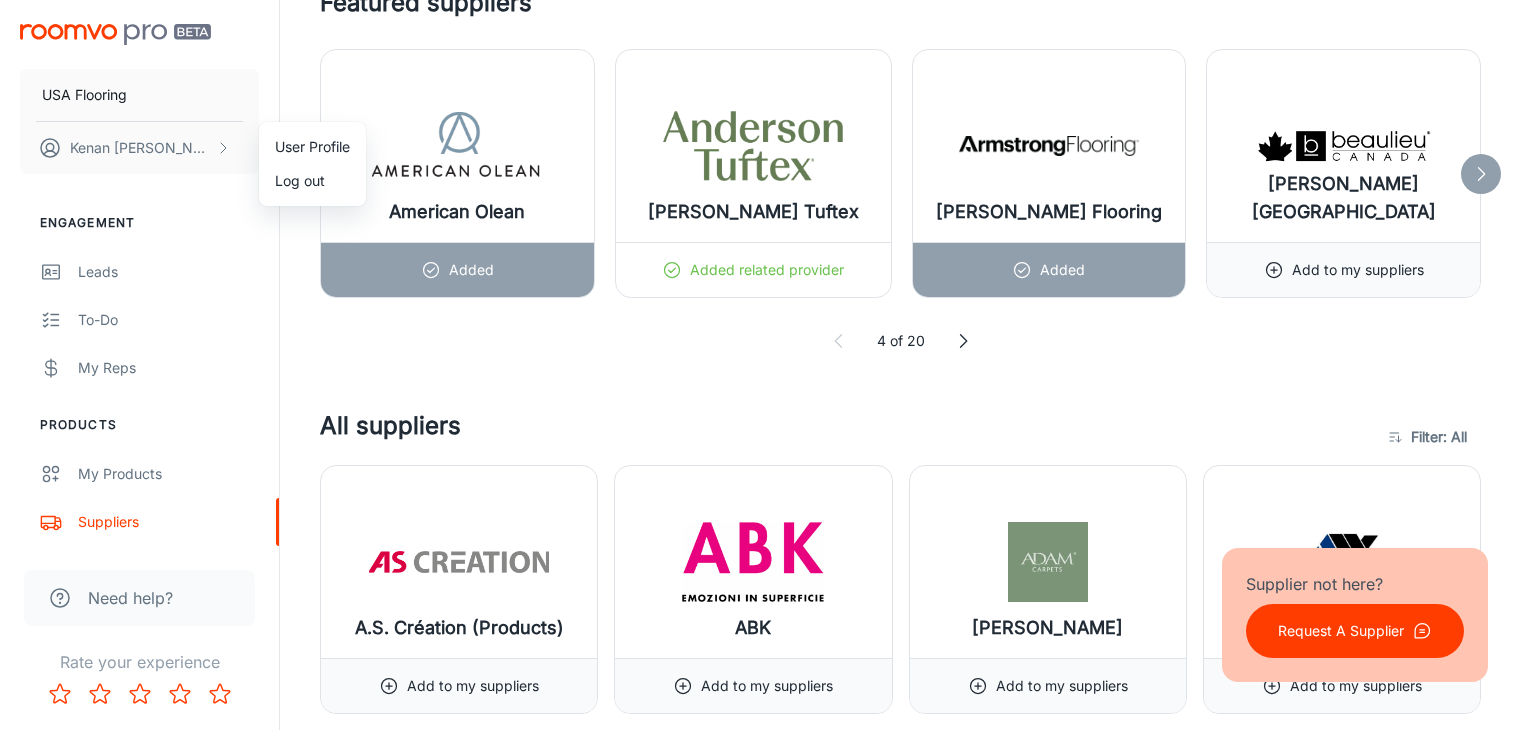 click on "User Profile" at bounding box center (312, 147) 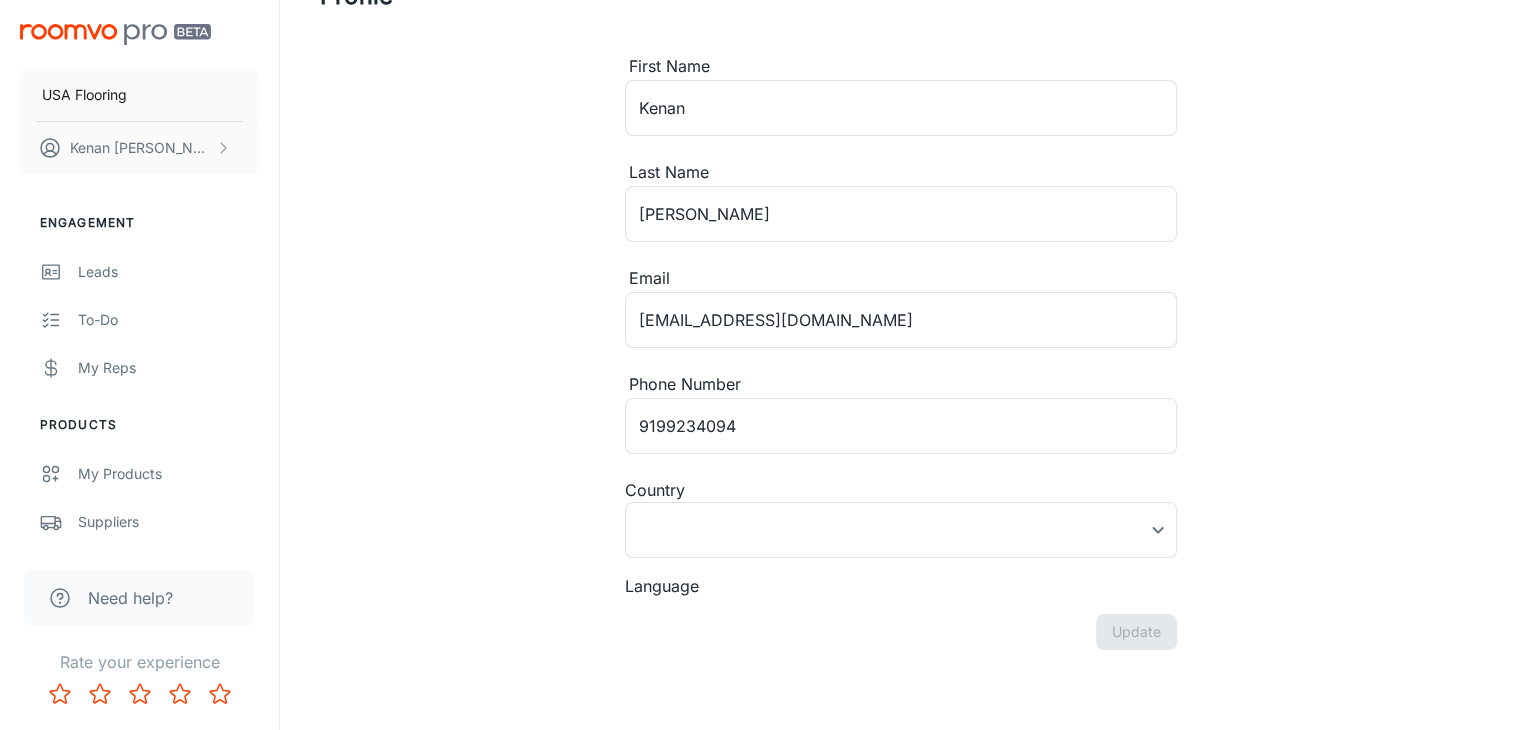 scroll, scrollTop: 0, scrollLeft: 0, axis: both 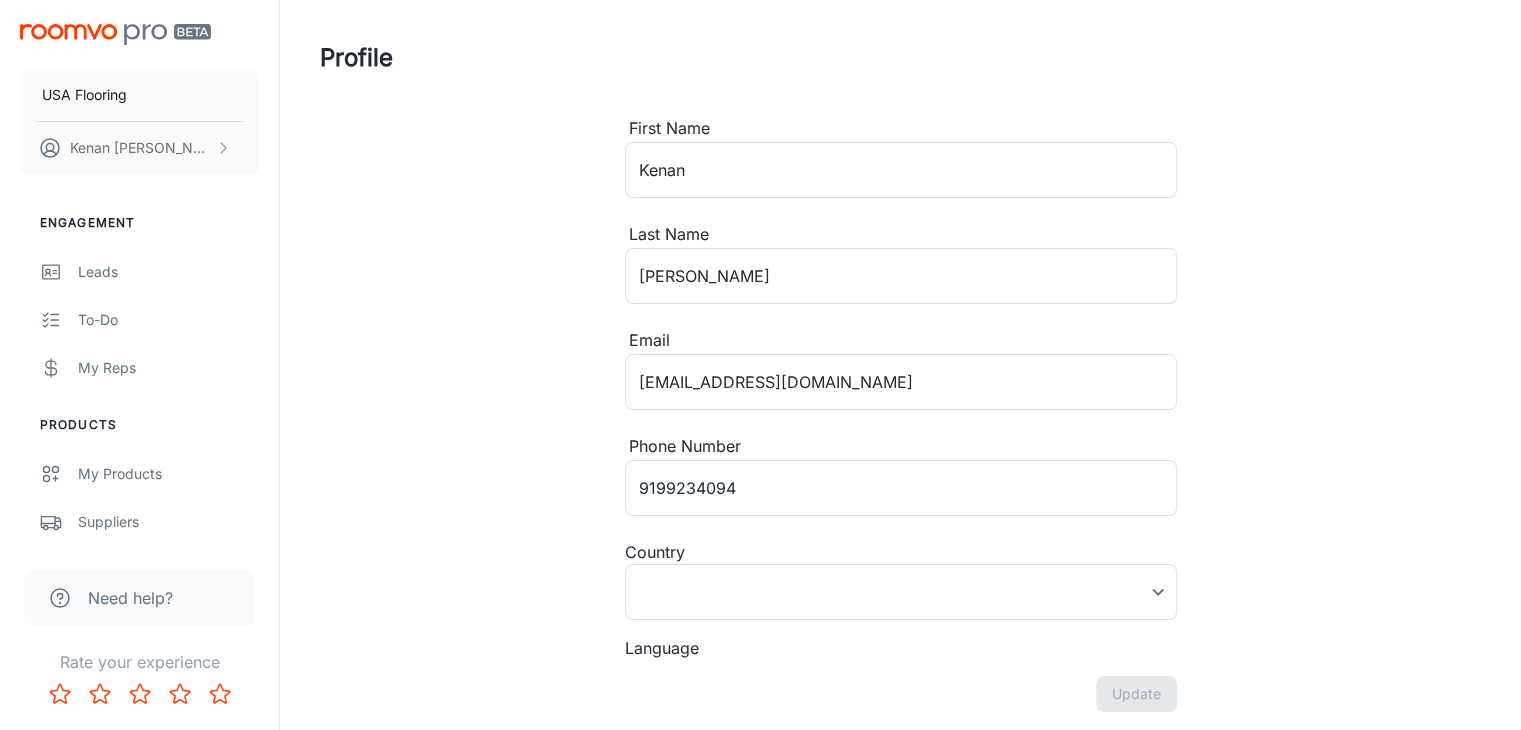 type on "[GEOGRAPHIC_DATA]" 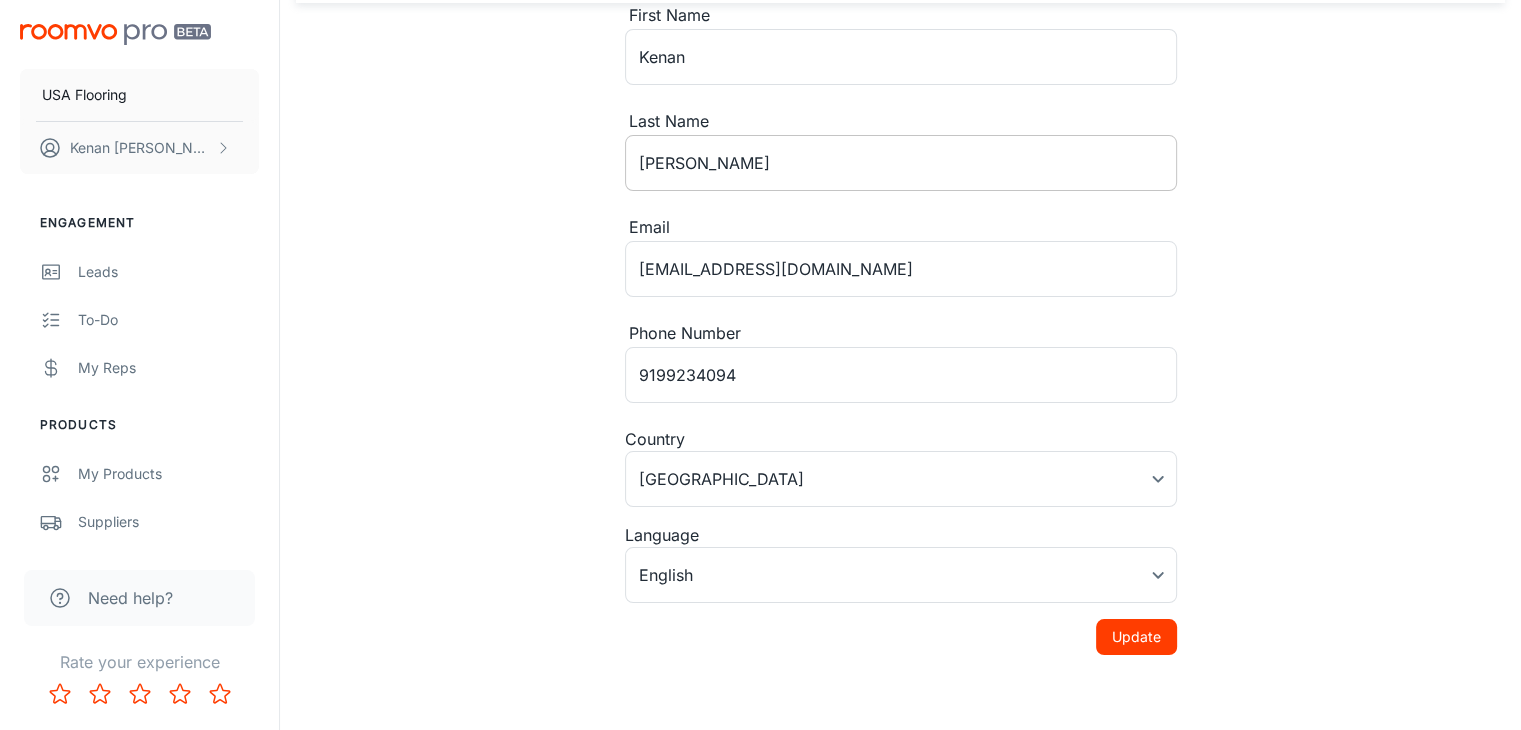 scroll, scrollTop: 118, scrollLeft: 0, axis: vertical 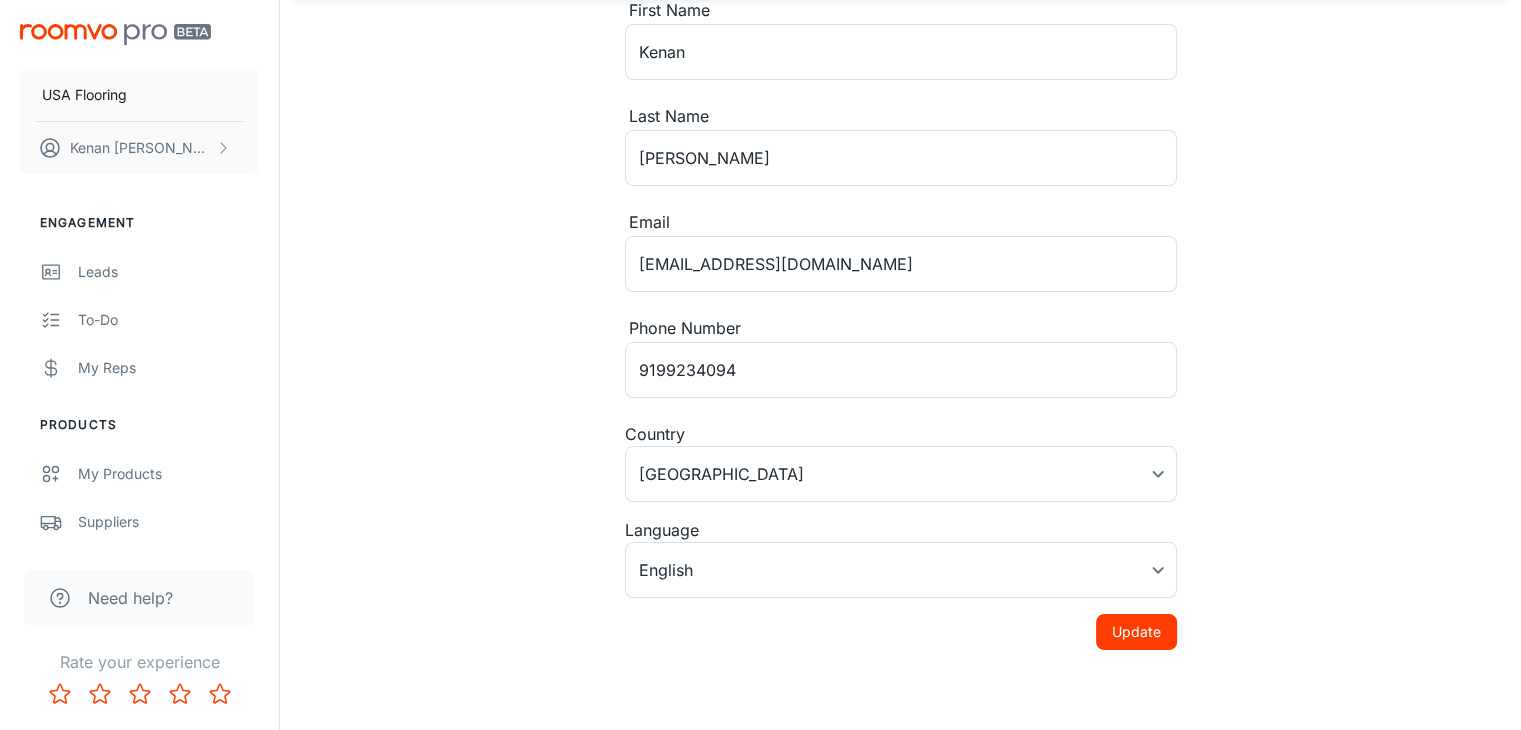 click on "USA Flooring [PERSON_NAME]" at bounding box center [139, 95] 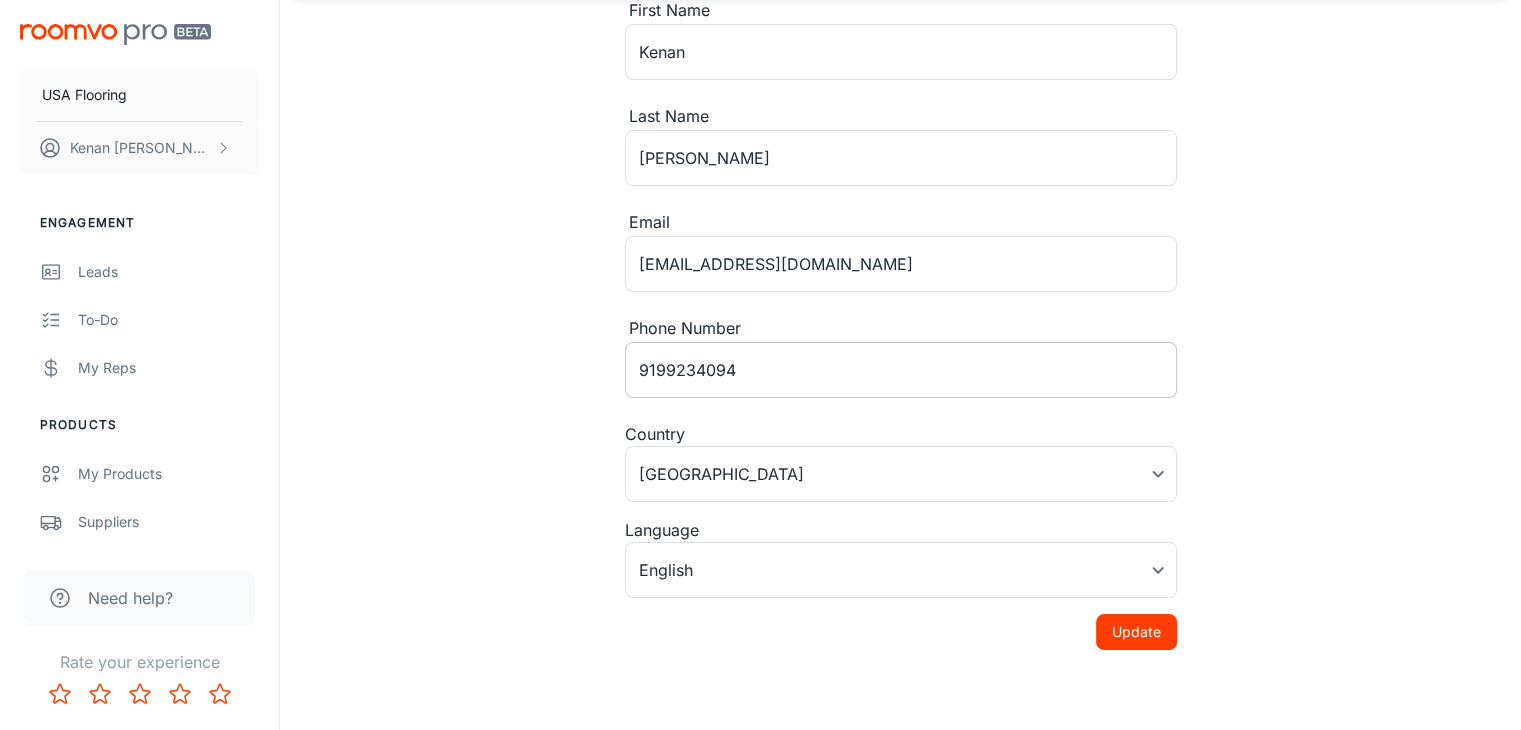 click on "9199234094" at bounding box center [901, 370] 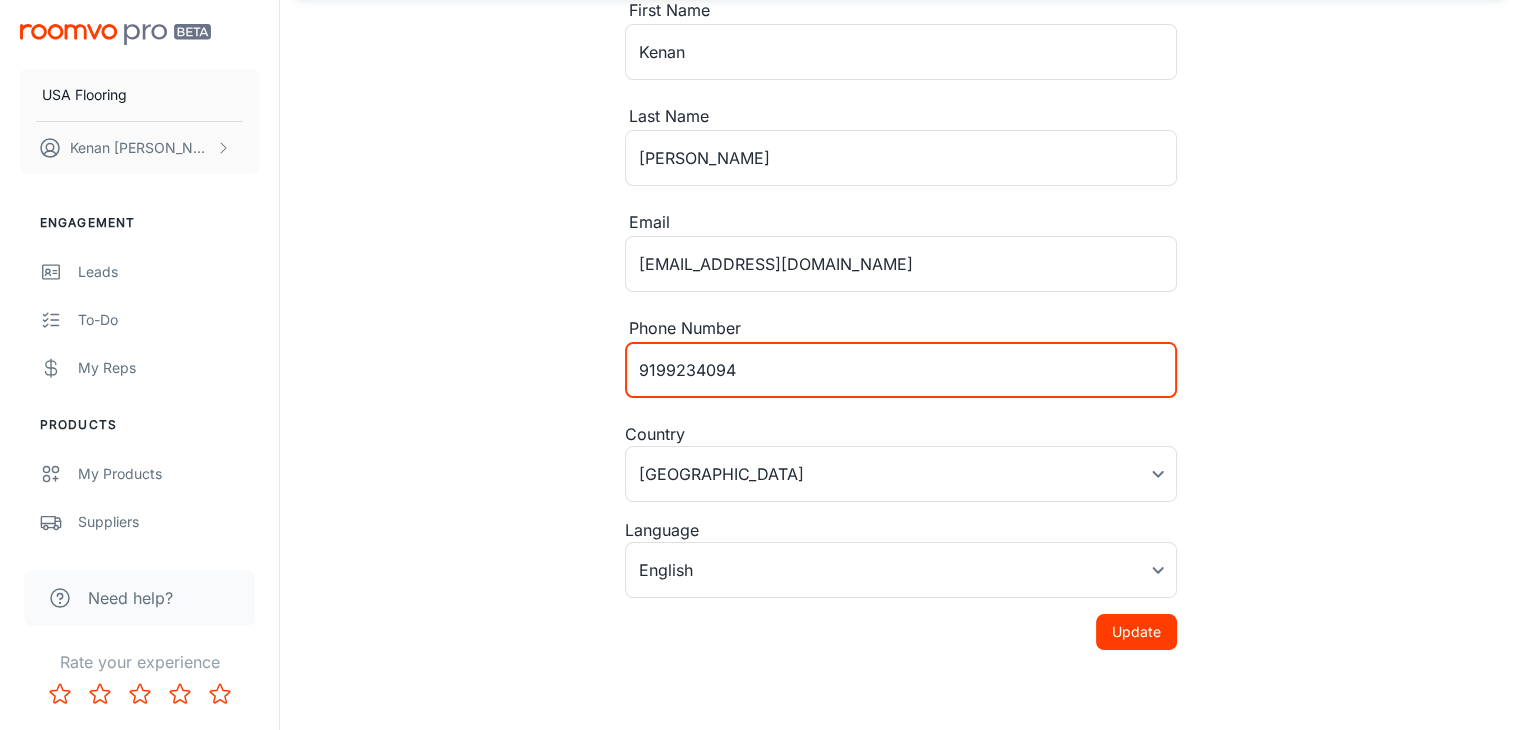 click on "9199234094" at bounding box center (901, 370) 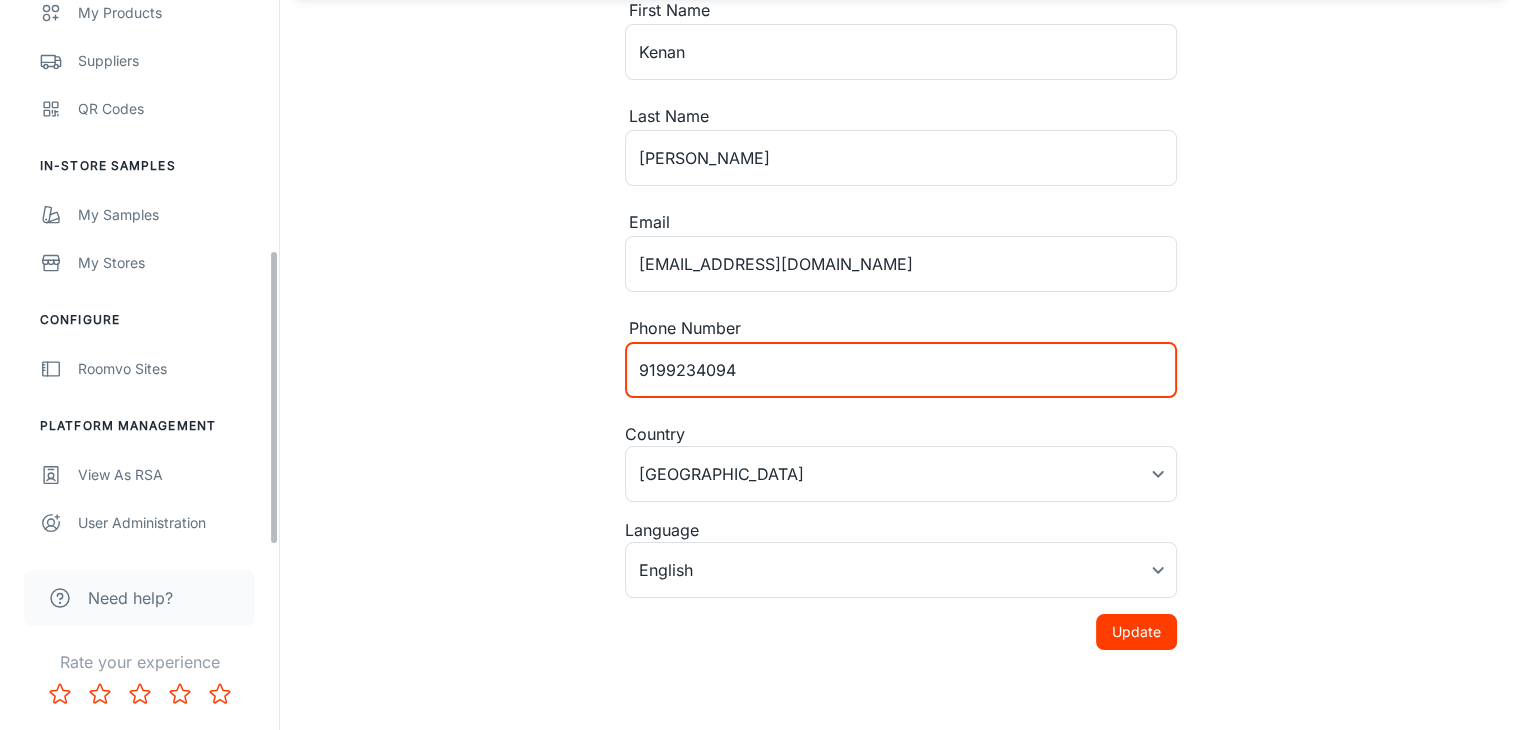scroll, scrollTop: 462, scrollLeft: 0, axis: vertical 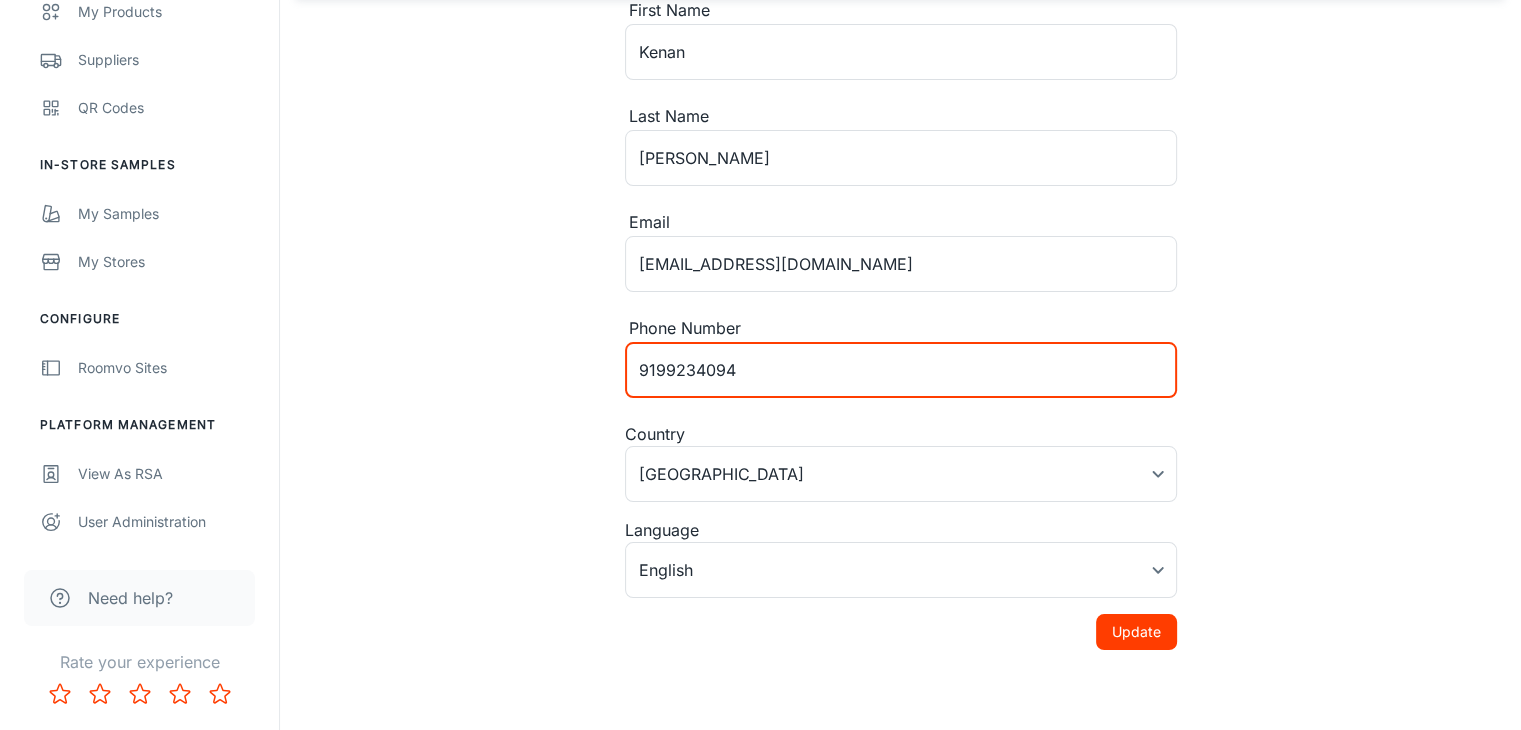 click on "Engagement Leads To-do My Reps Products My Products Suppliers QR Codes In-Store Samples My Samples My Stores Configure Roomvo Sites Platform Management View as RSA User Administration" at bounding box center (139, 137) 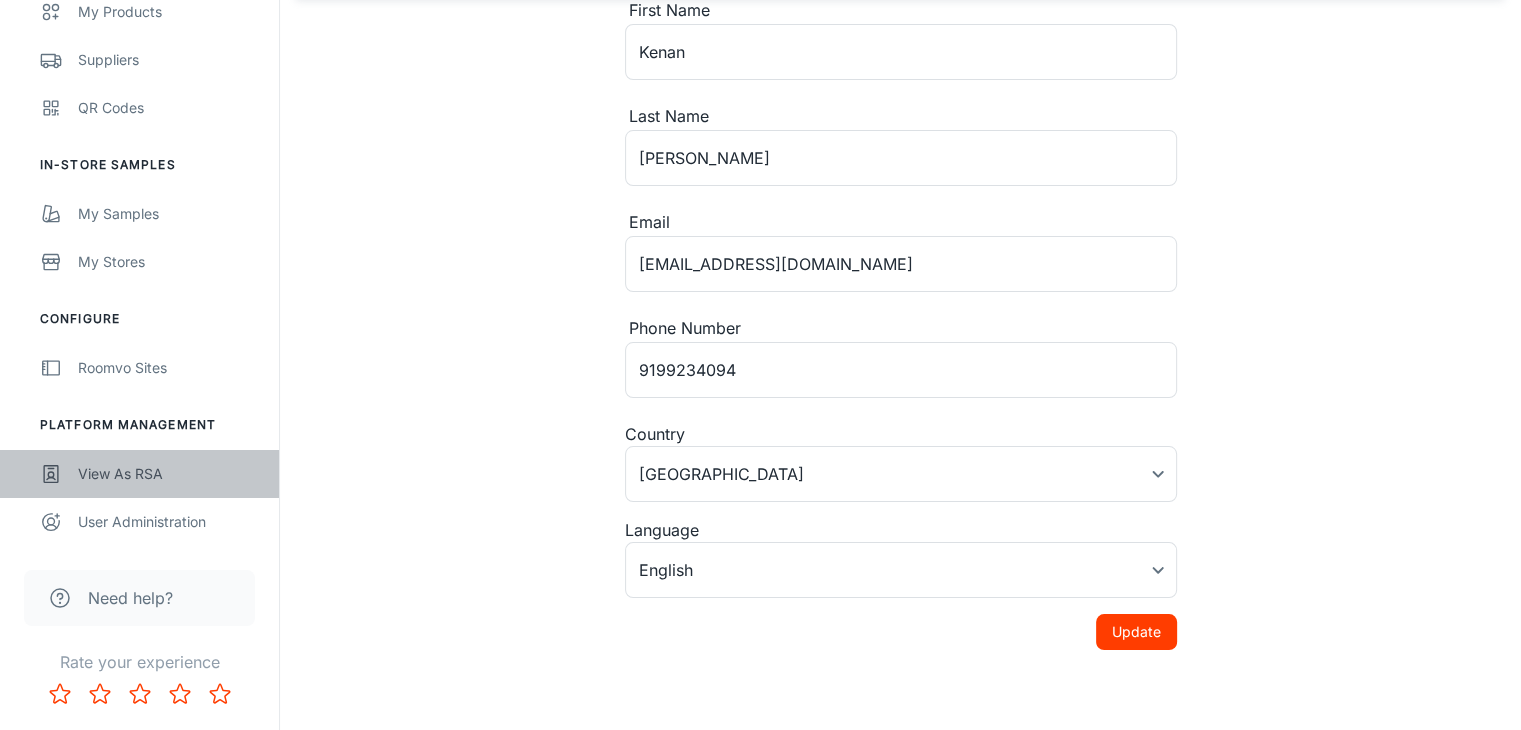 click on "View as RSA" at bounding box center [168, 474] 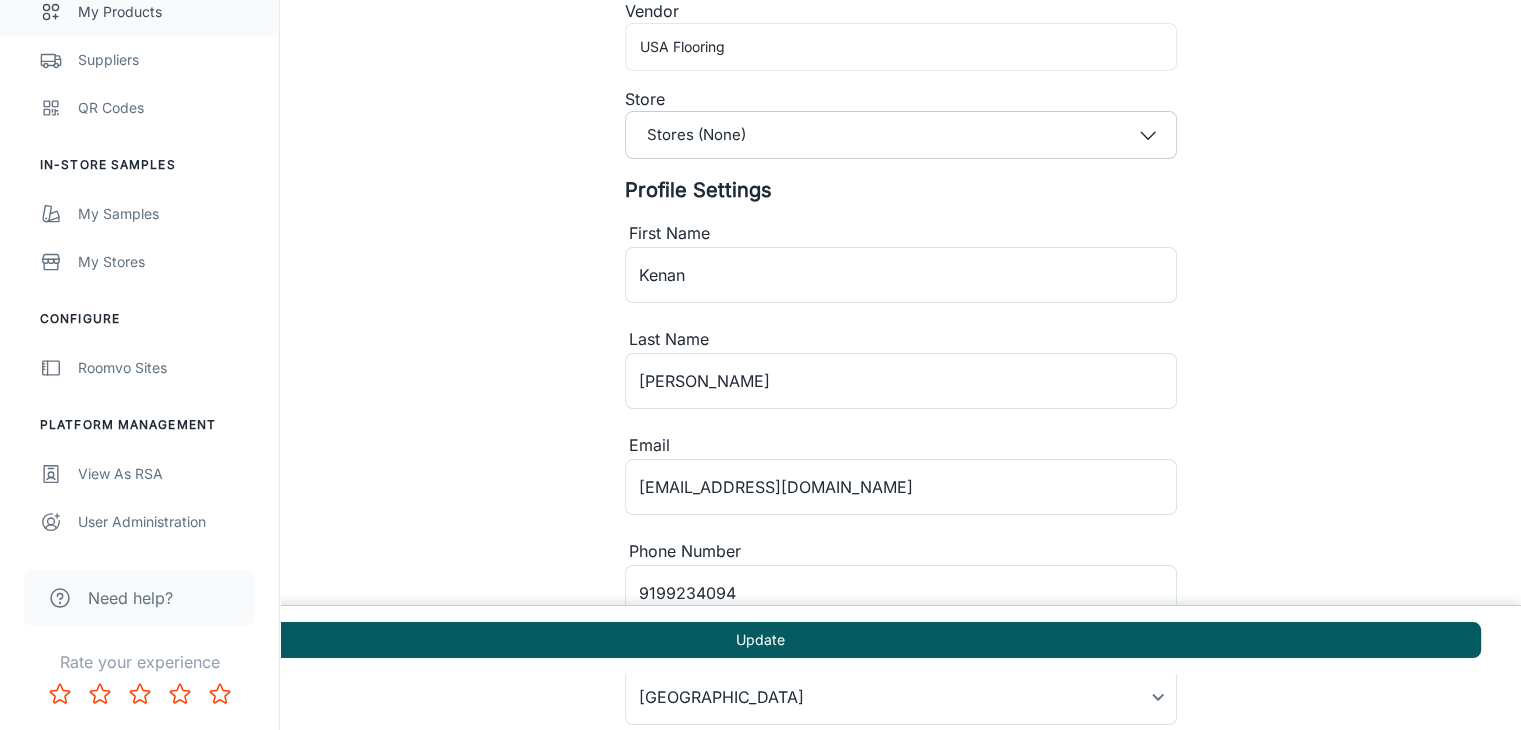 scroll, scrollTop: 0, scrollLeft: 0, axis: both 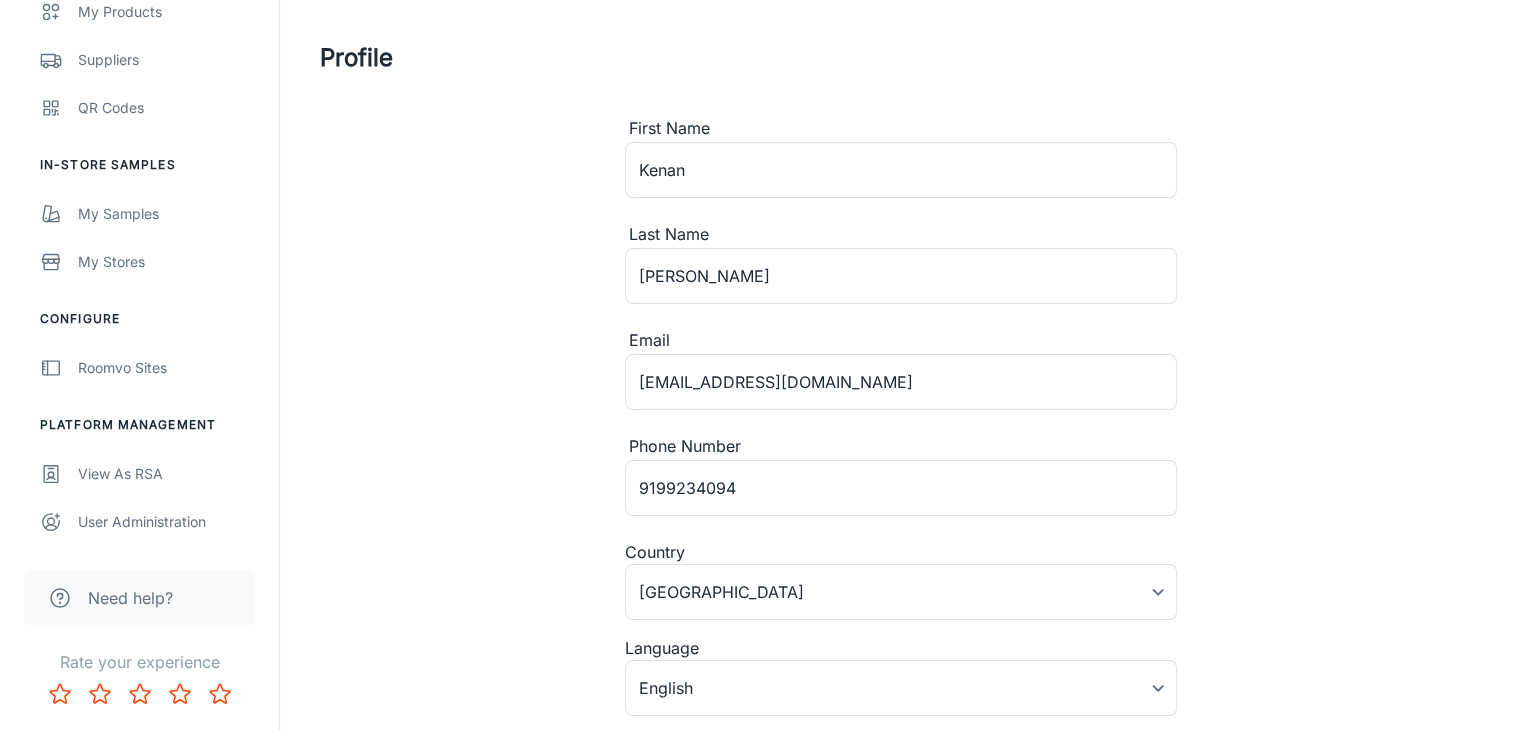 drag, startPoint x: 478, startPoint y: 241, endPoint x: 457, endPoint y: 251, distance: 23.259407 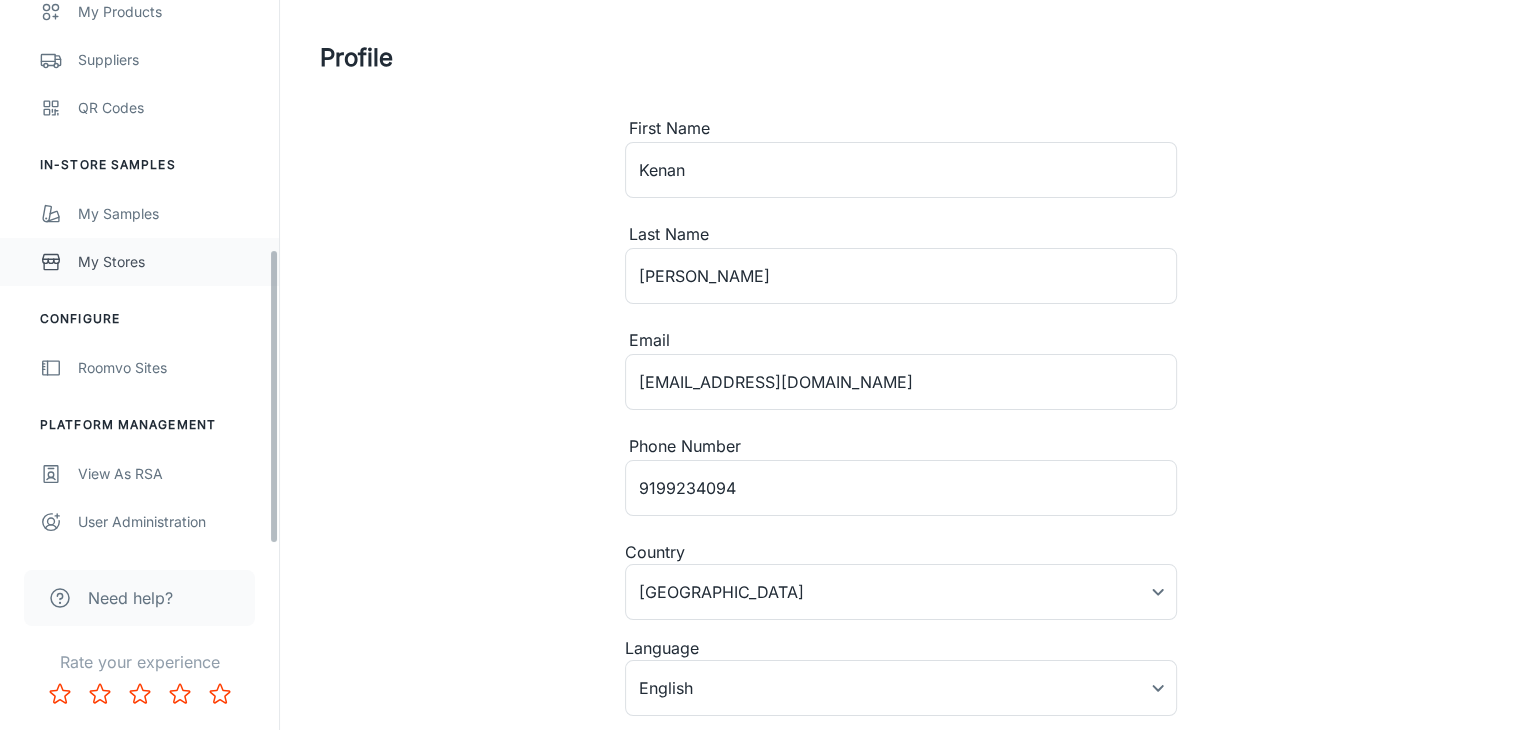 scroll, scrollTop: 362, scrollLeft: 0, axis: vertical 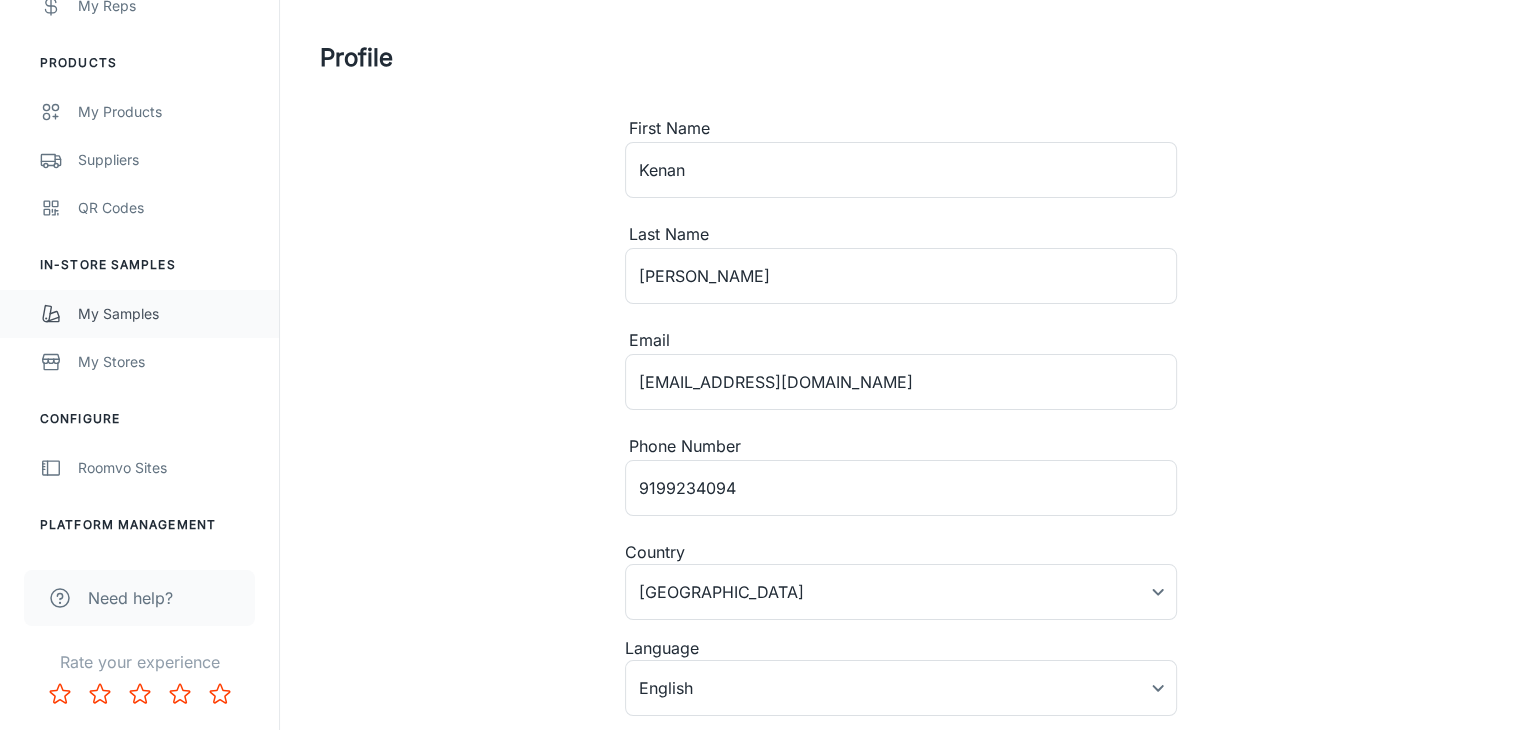 click on "My Samples" at bounding box center (139, 314) 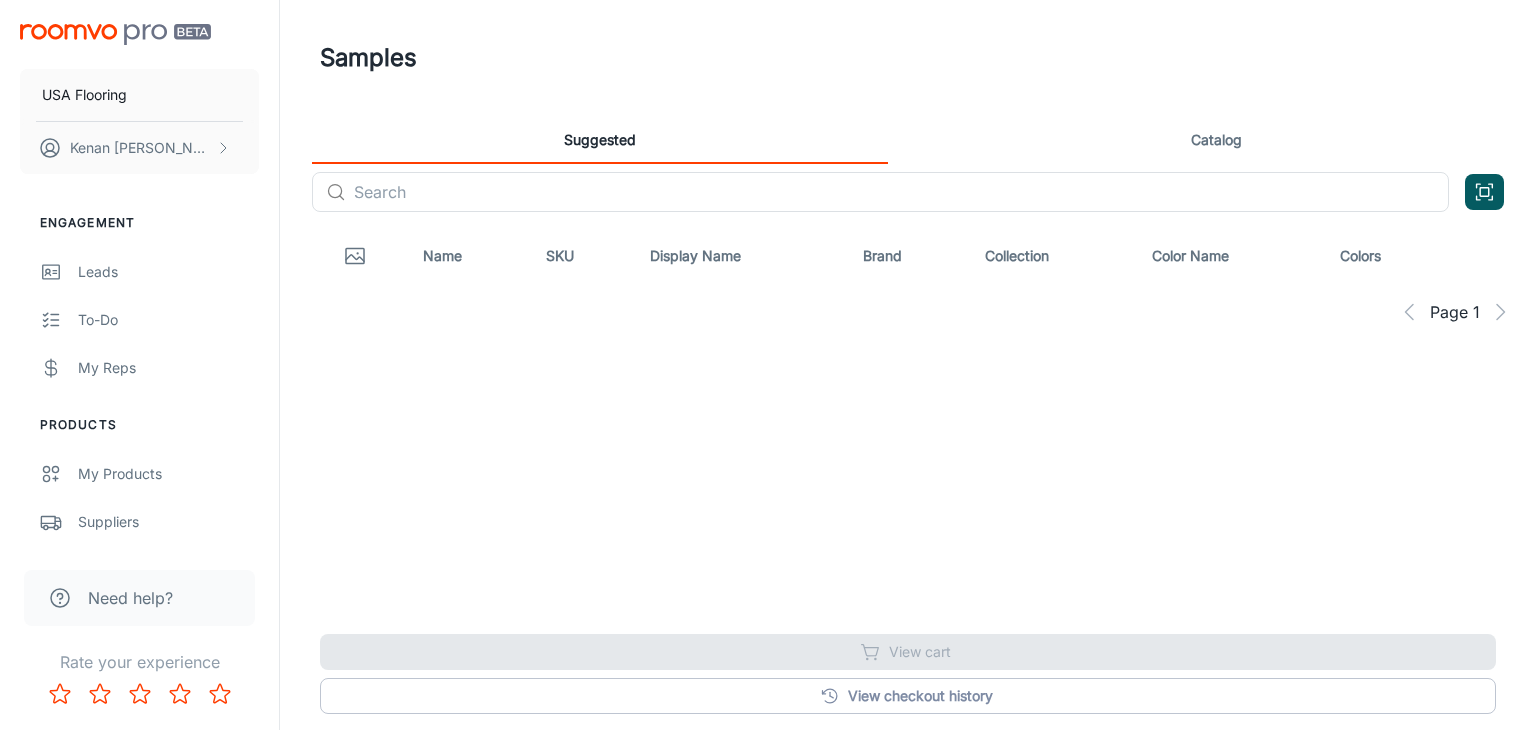 click on "Catalog" at bounding box center [1216, 140] 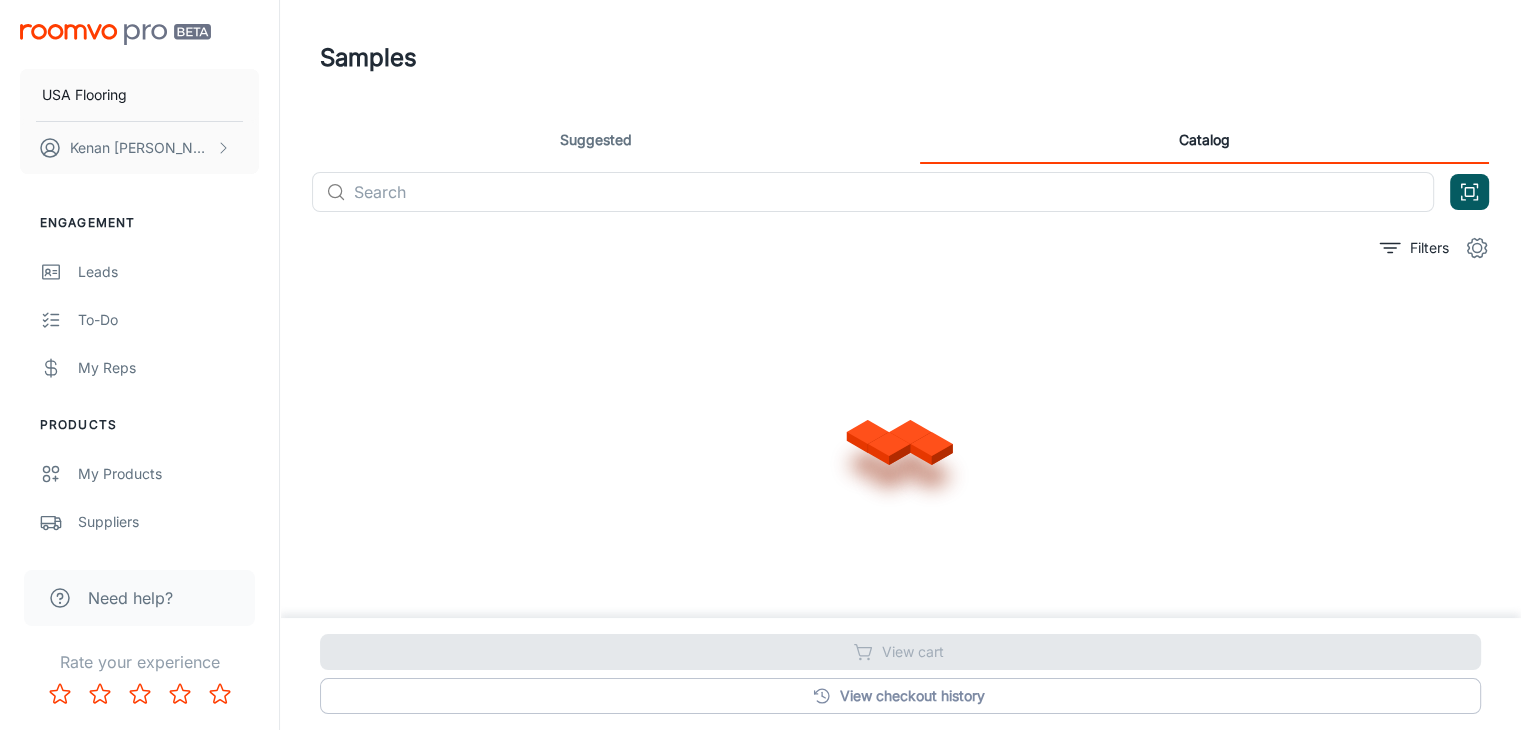 scroll, scrollTop: 94, scrollLeft: 0, axis: vertical 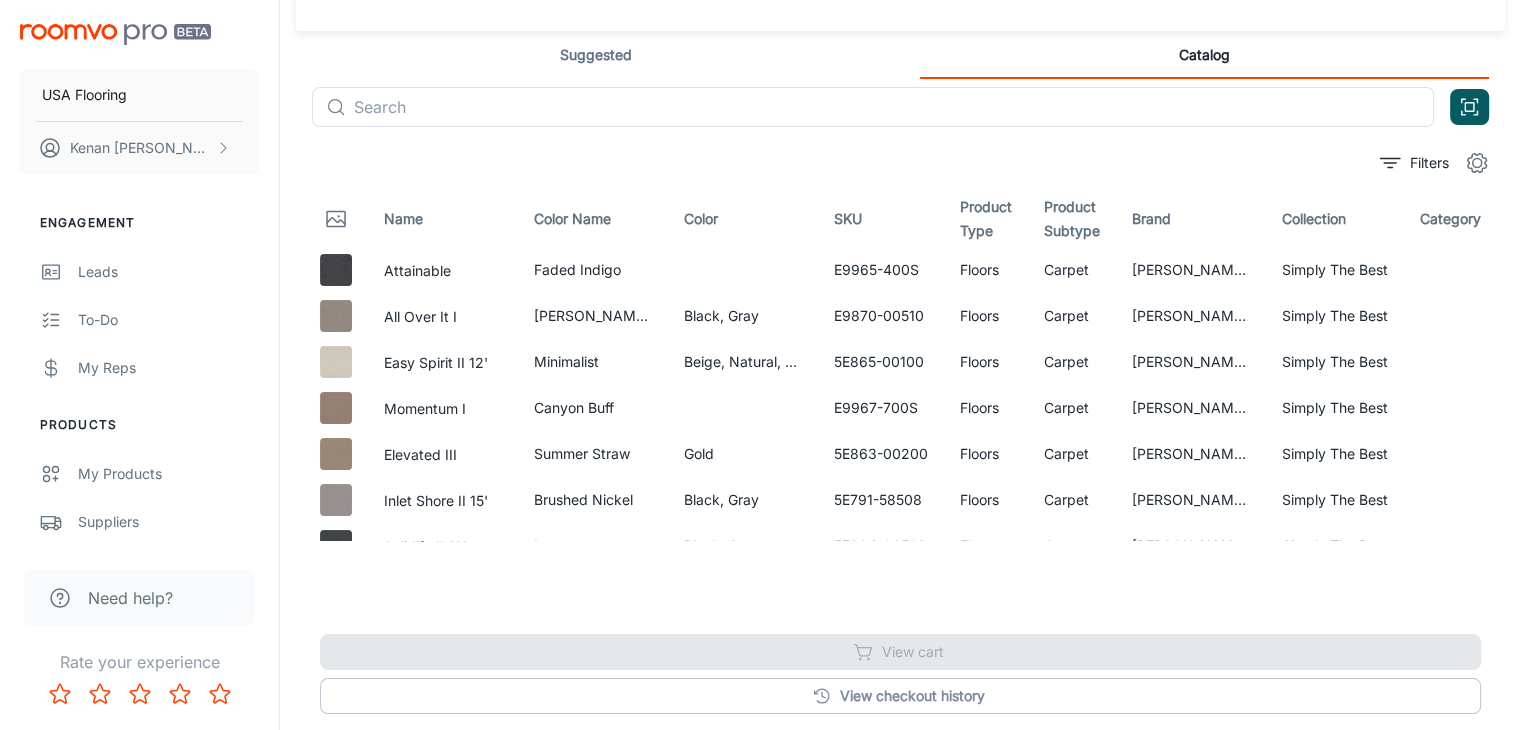 click on "Filters" at bounding box center (900, 163) 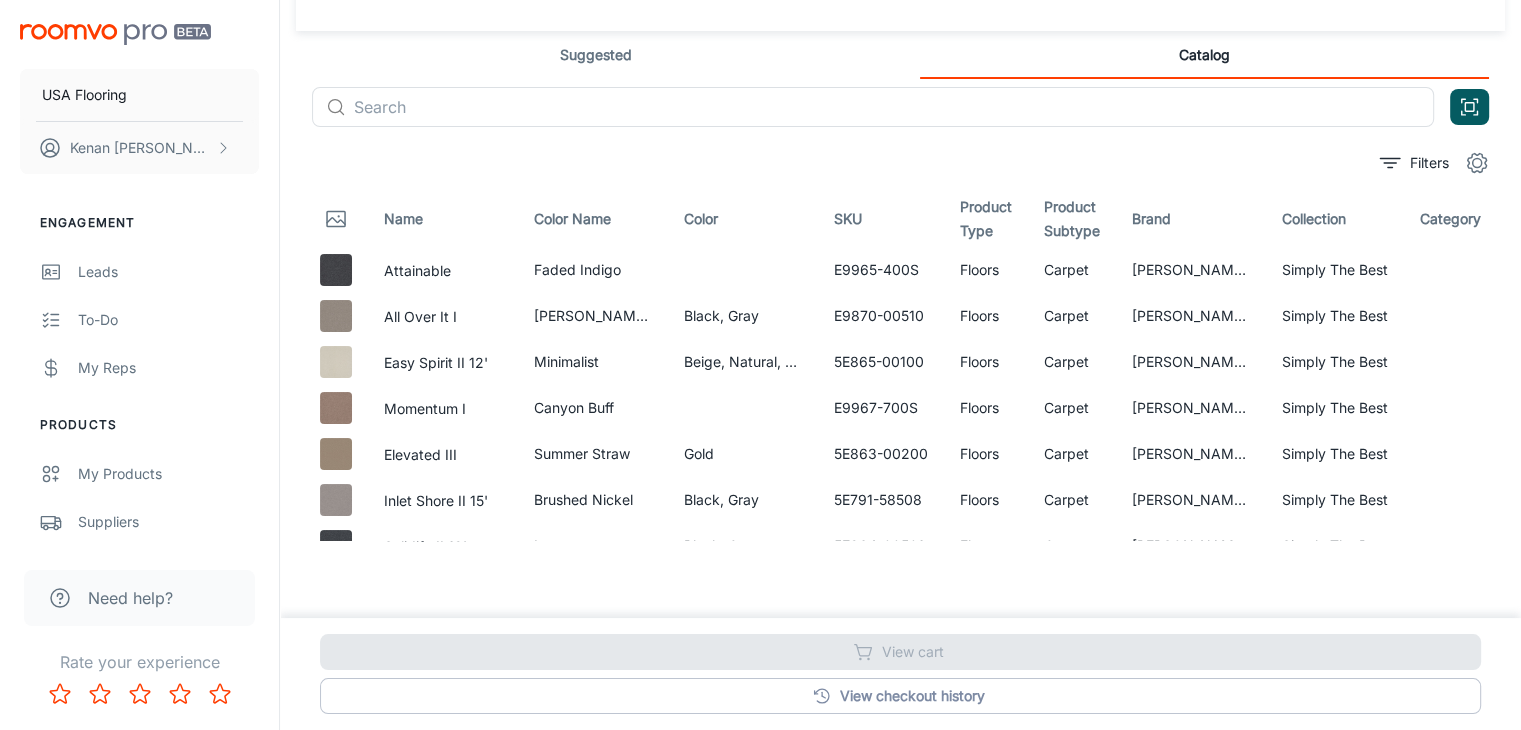 scroll, scrollTop: 0, scrollLeft: 0, axis: both 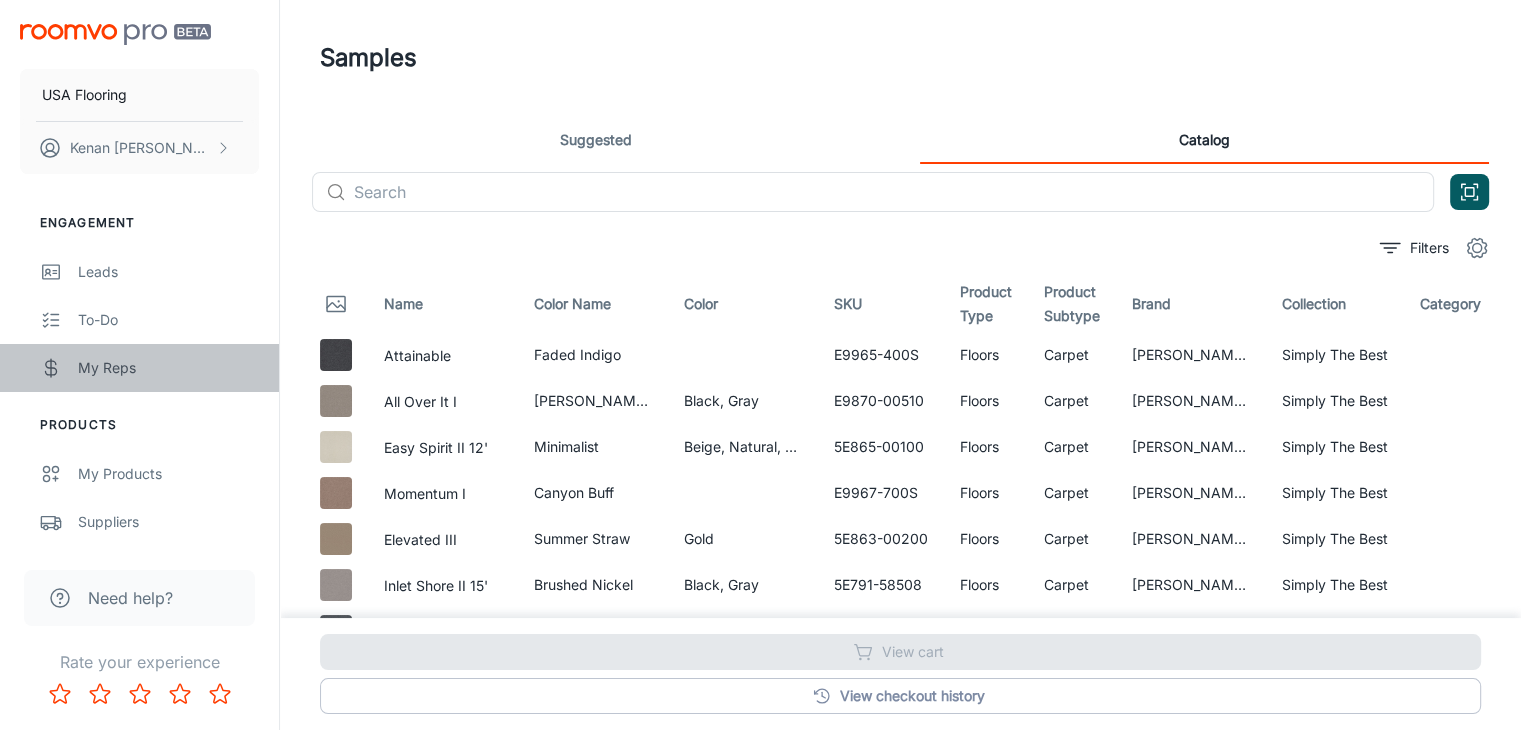 click on "My Reps" at bounding box center (168, 368) 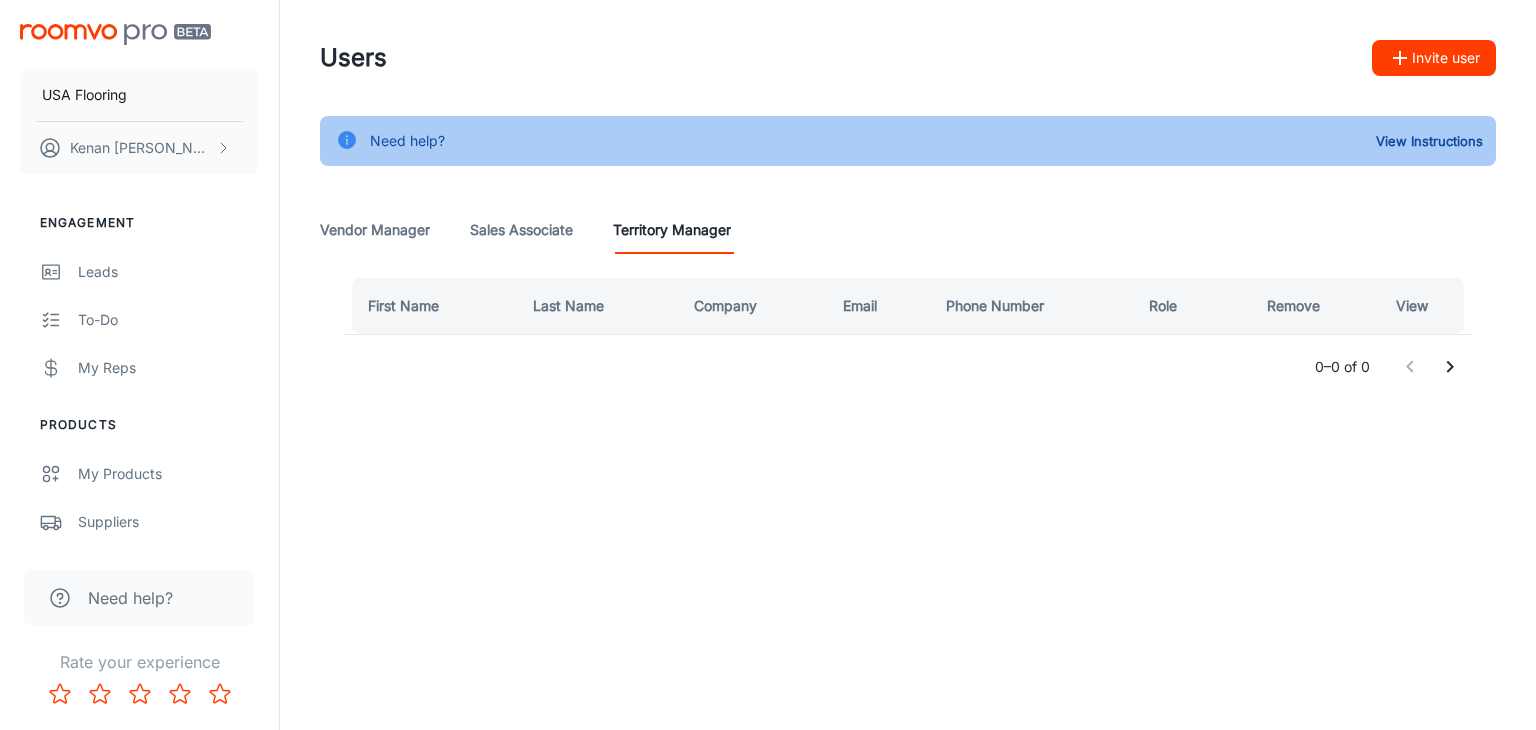 click on "Need help? View Instructions Vendor Manager Sales Associate Territory Manager First Name Last Name Company Email Phone Number Role Remove View 0–0 of 0" at bounding box center [908, 269] 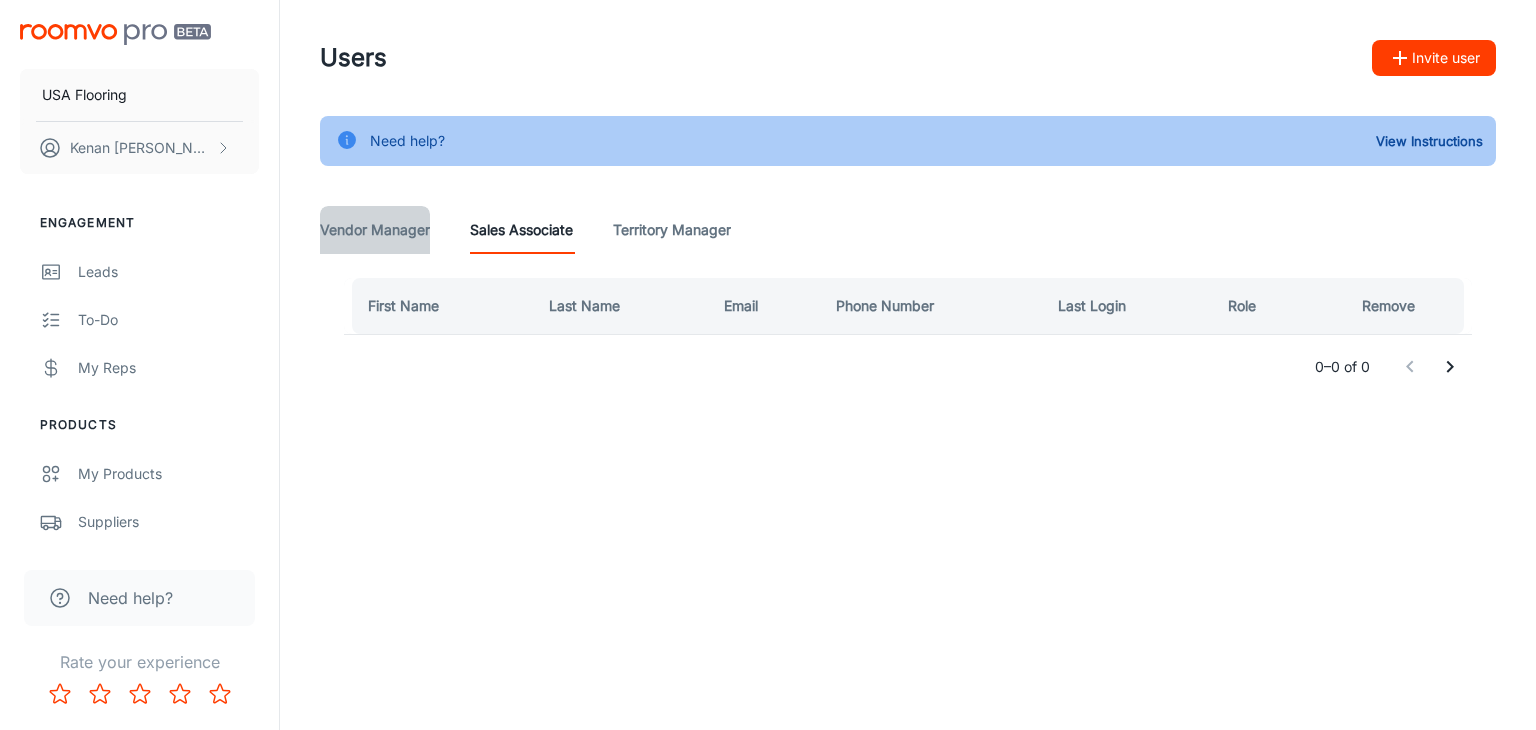 click on "Vendor Manager" at bounding box center [375, 230] 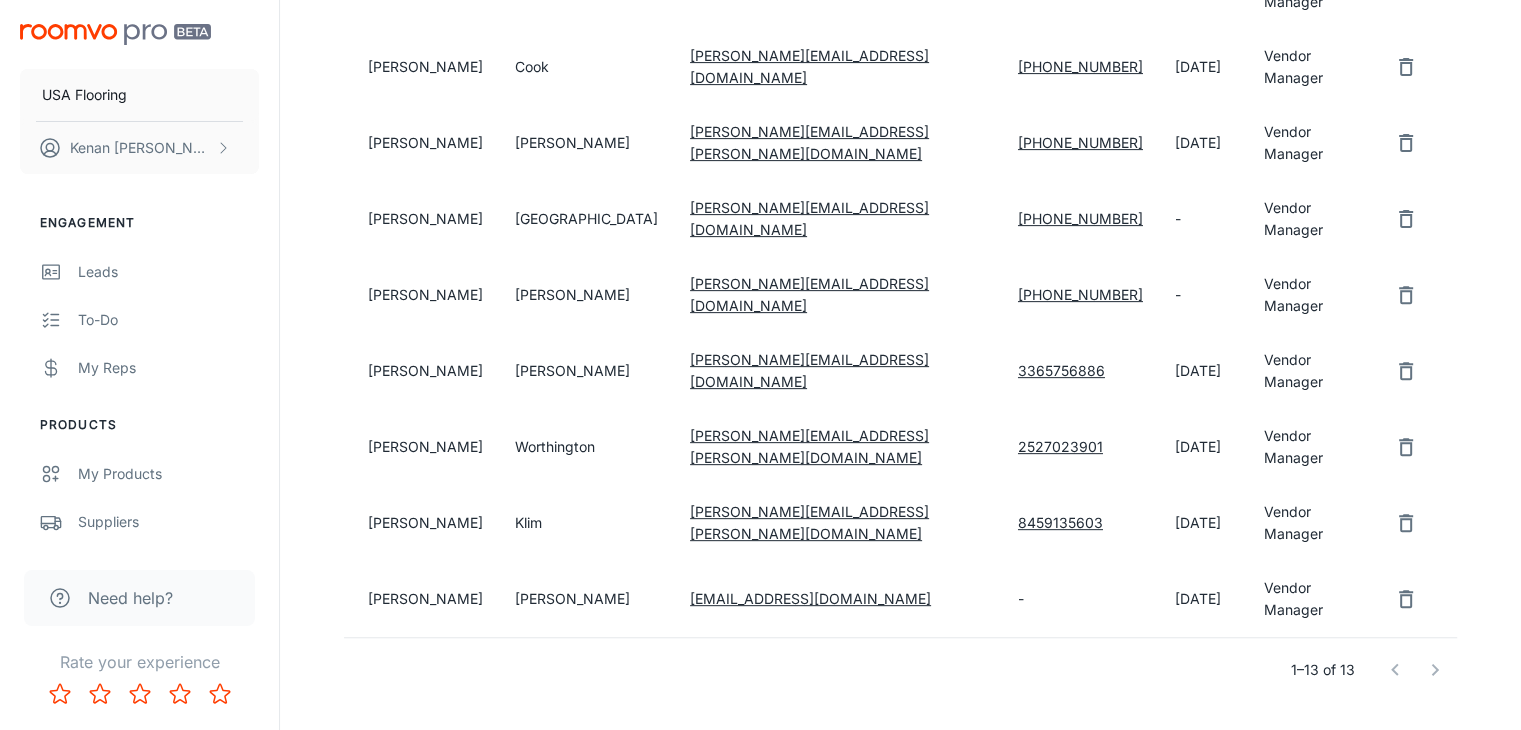 scroll, scrollTop: 0, scrollLeft: 0, axis: both 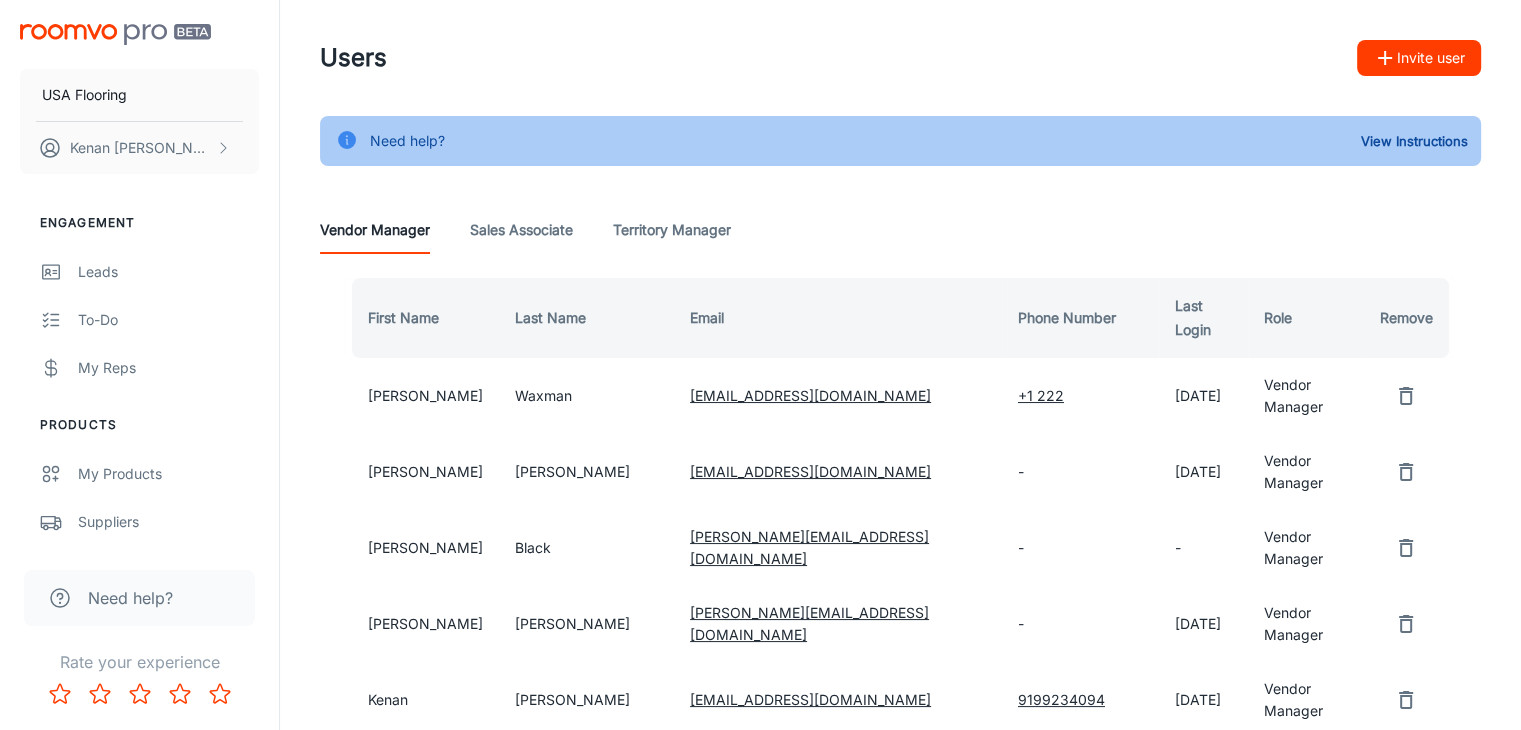 click on "+1 222" at bounding box center [1041, 395] 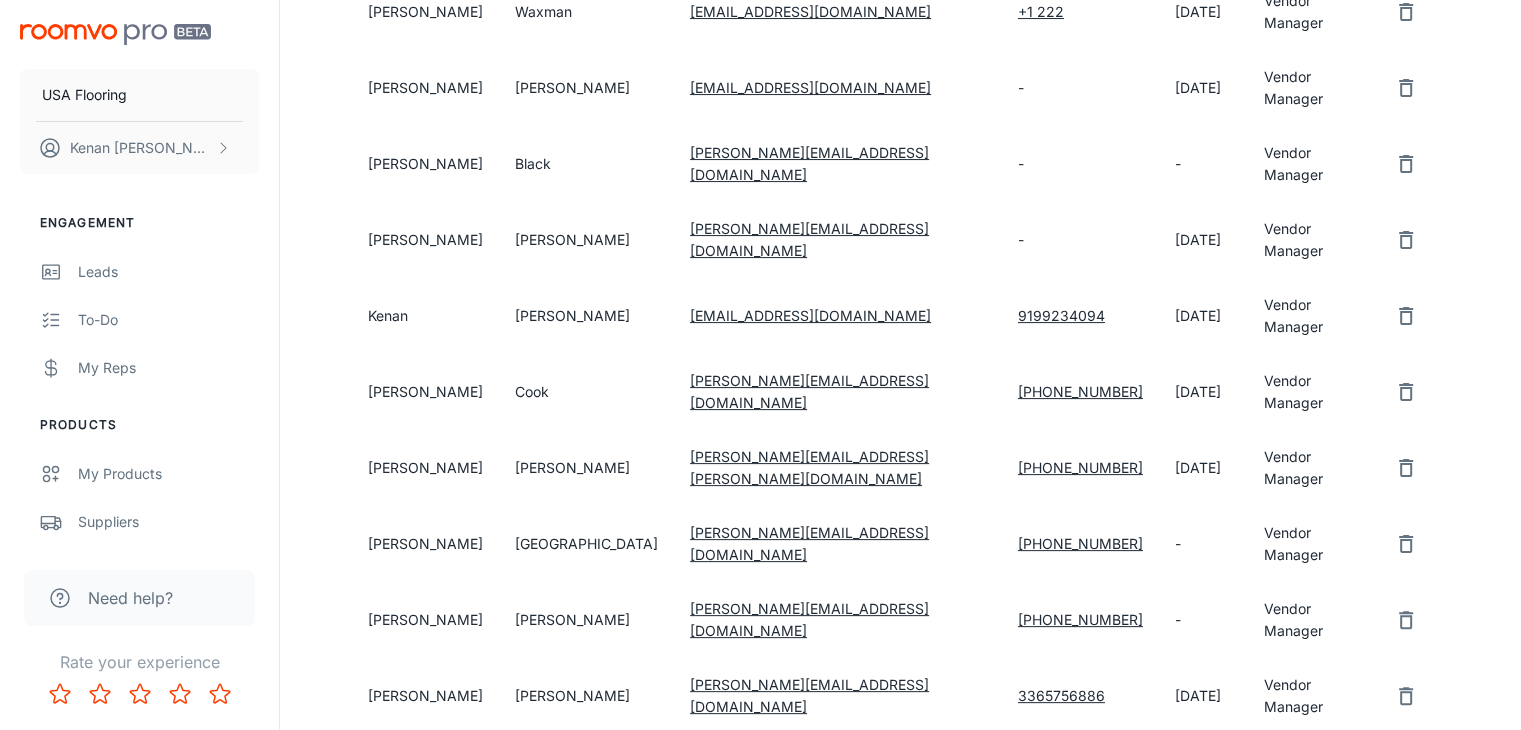 scroll, scrollTop: 0, scrollLeft: 0, axis: both 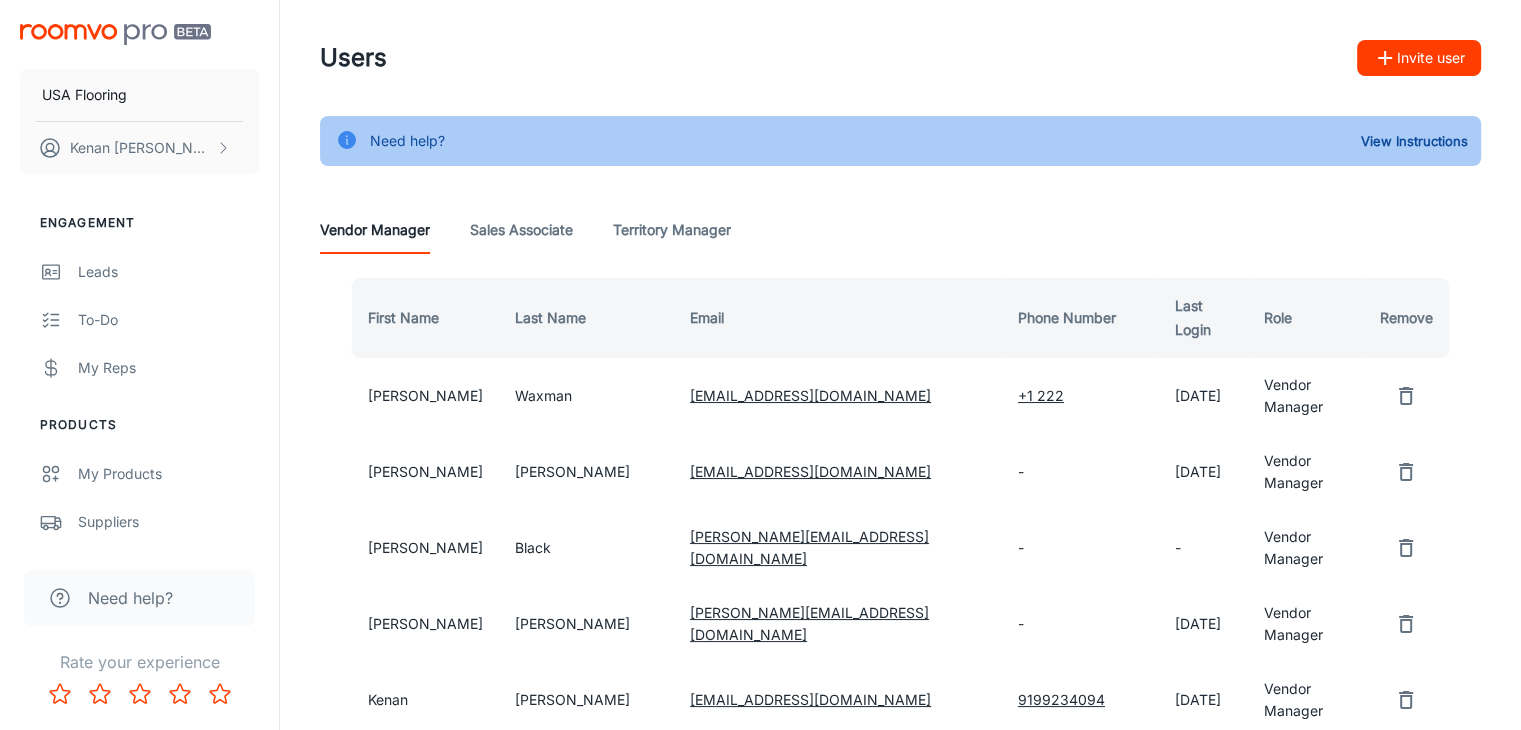 click on "Vendor Manager Sales Associate Territory Manager" at bounding box center (900, 230) 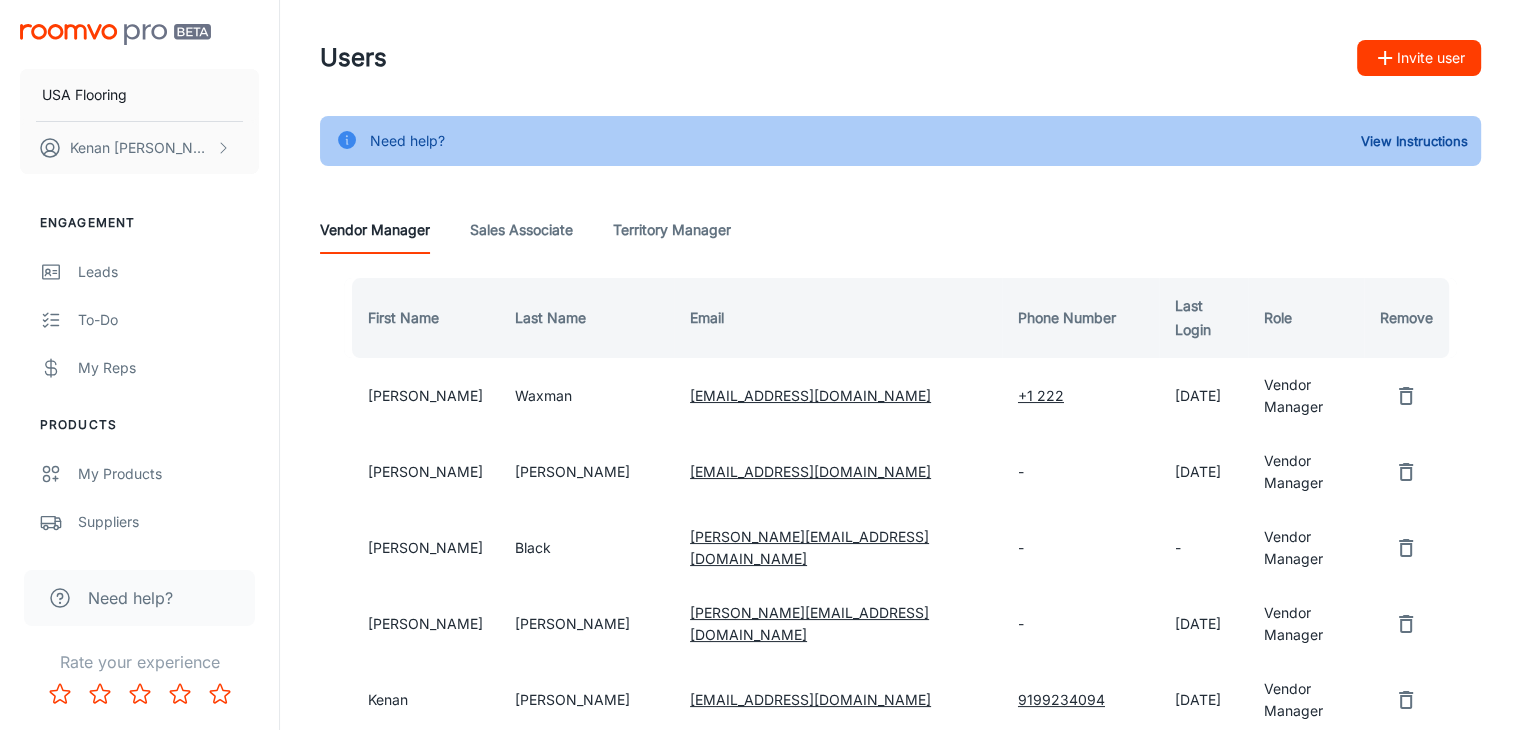click on "Vendor Manager Sales Associate Territory Manager" at bounding box center (900, 230) 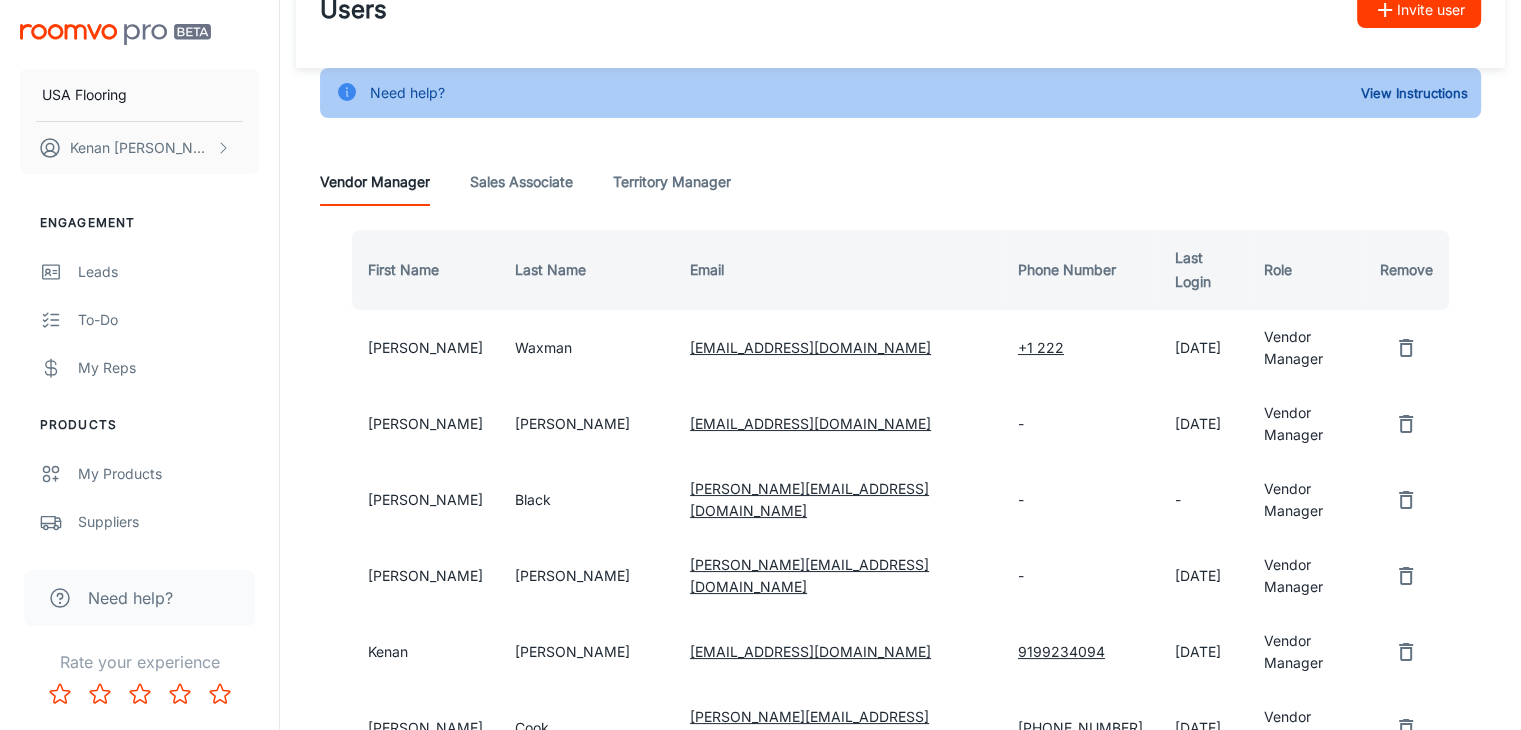 drag, startPoint x: 899, startPoint y: 230, endPoint x: 900, endPoint y: 286, distance: 56.008926 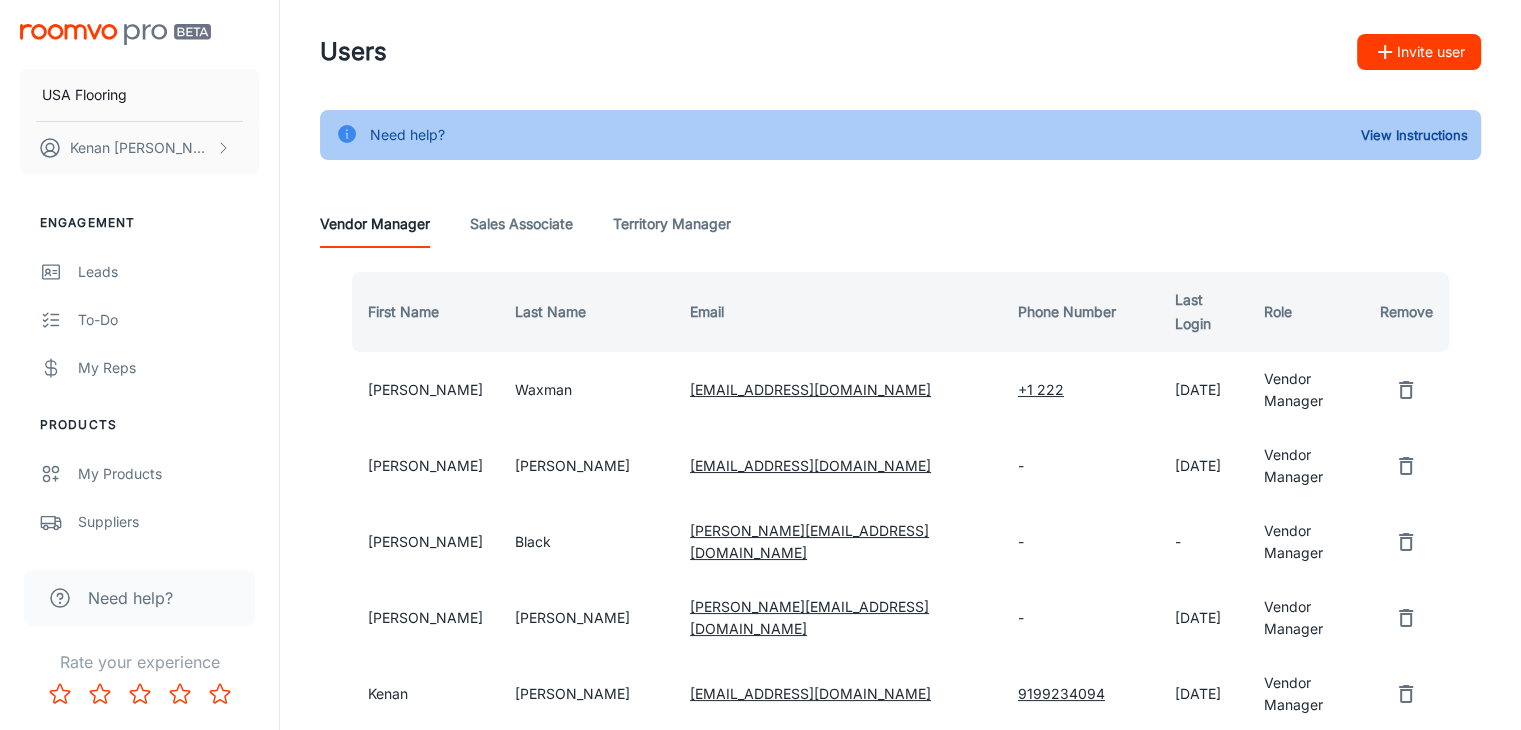 scroll, scrollTop: 0, scrollLeft: 0, axis: both 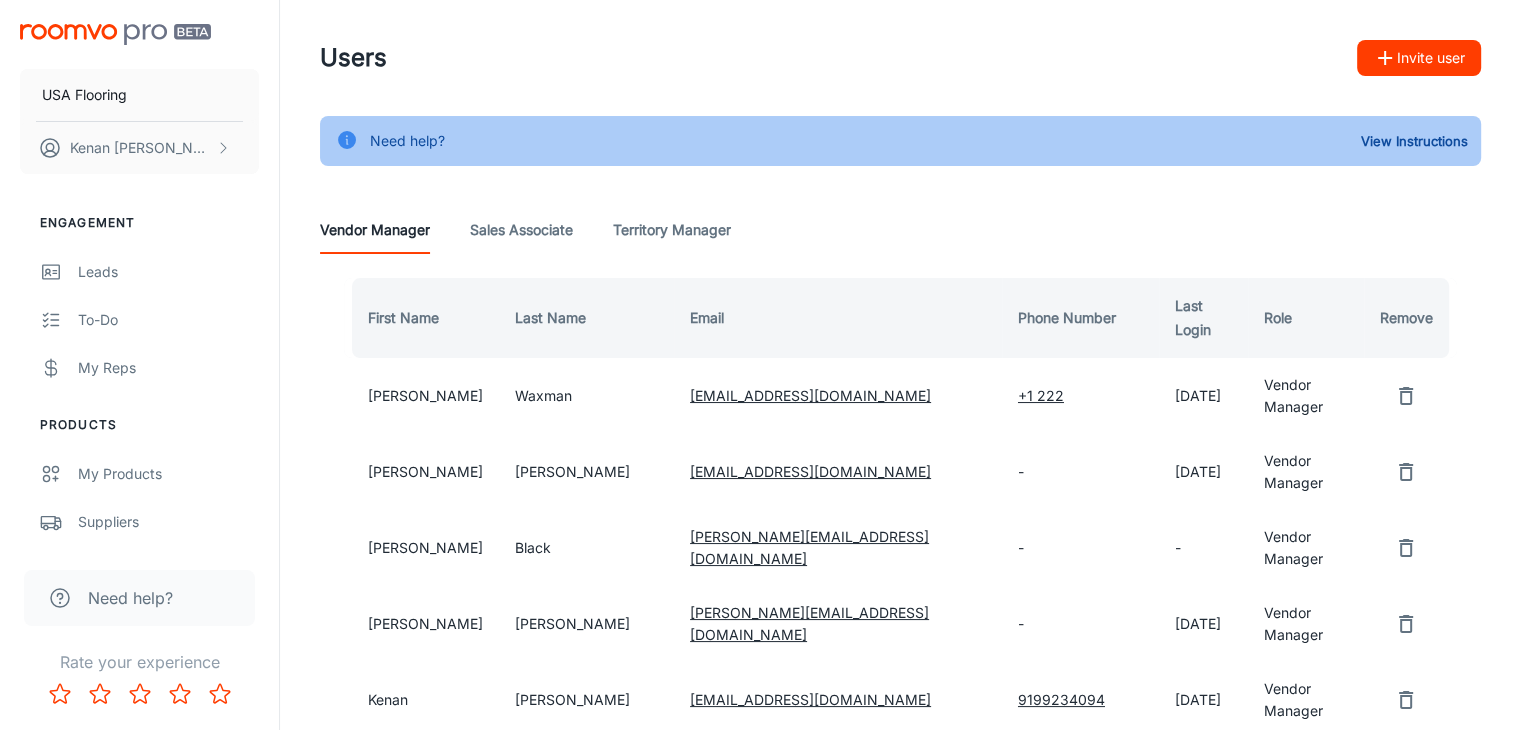 click on "Last Login" at bounding box center [1203, 318] 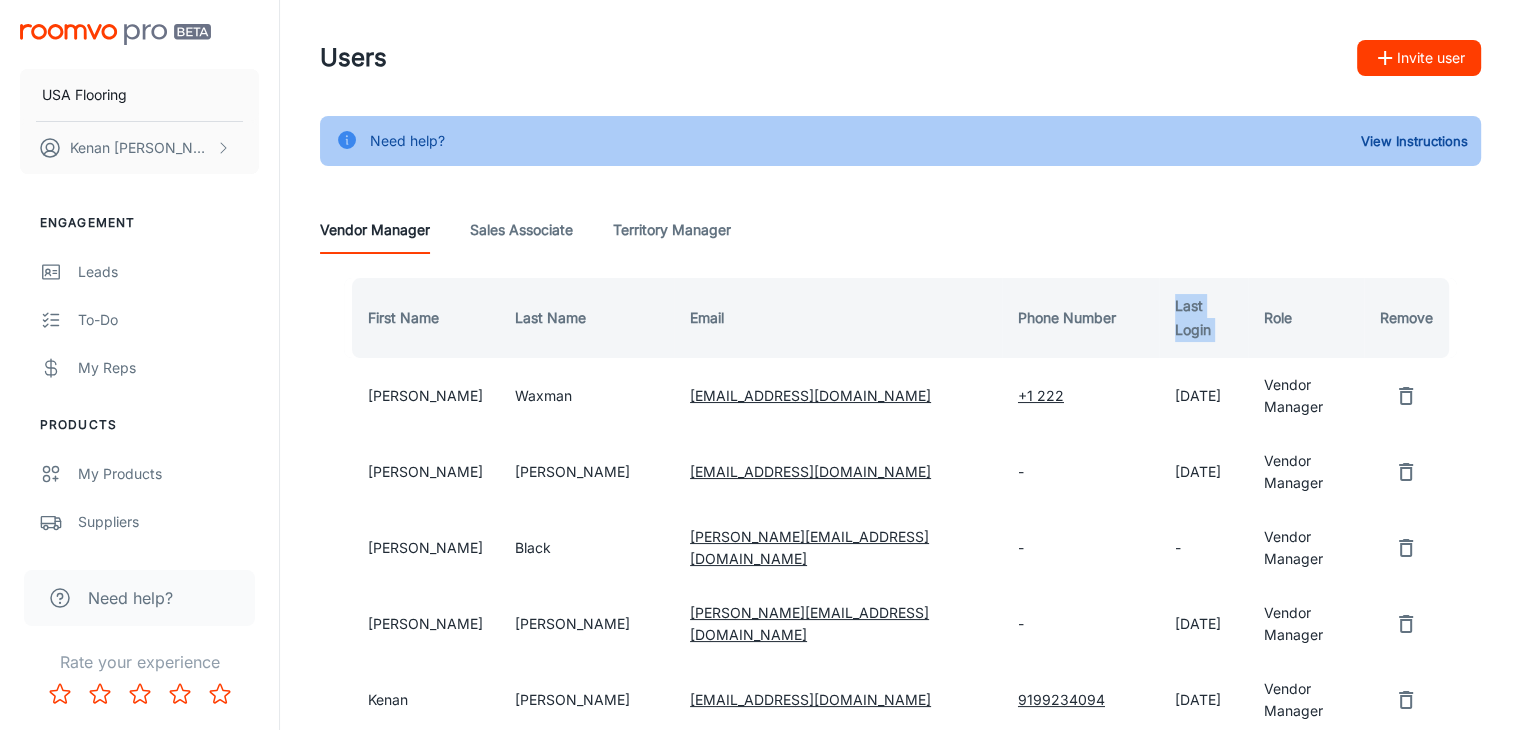 click on "Last Login" at bounding box center (1203, 318) 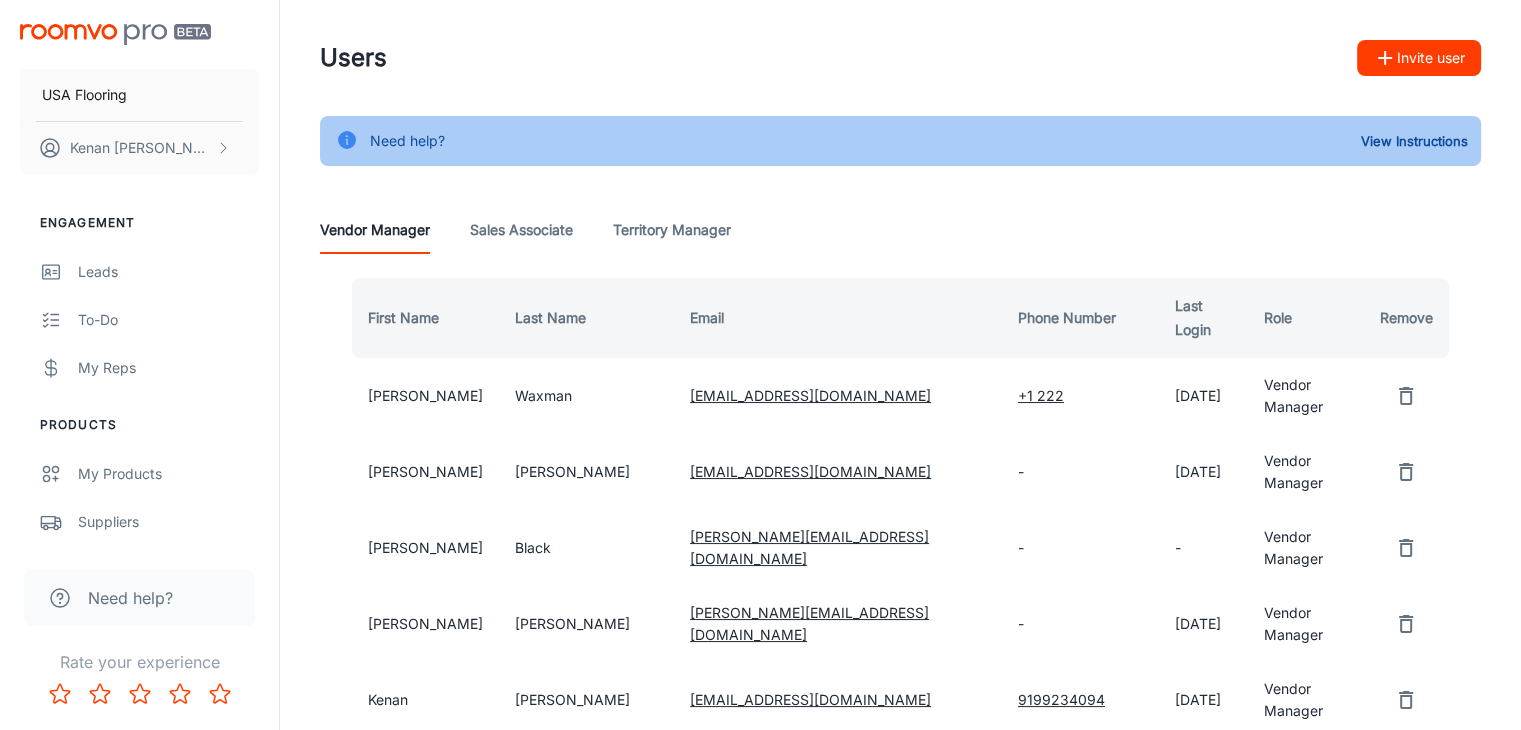 click on "Vendor Manager Sales Associate Territory Manager" at bounding box center [900, 230] 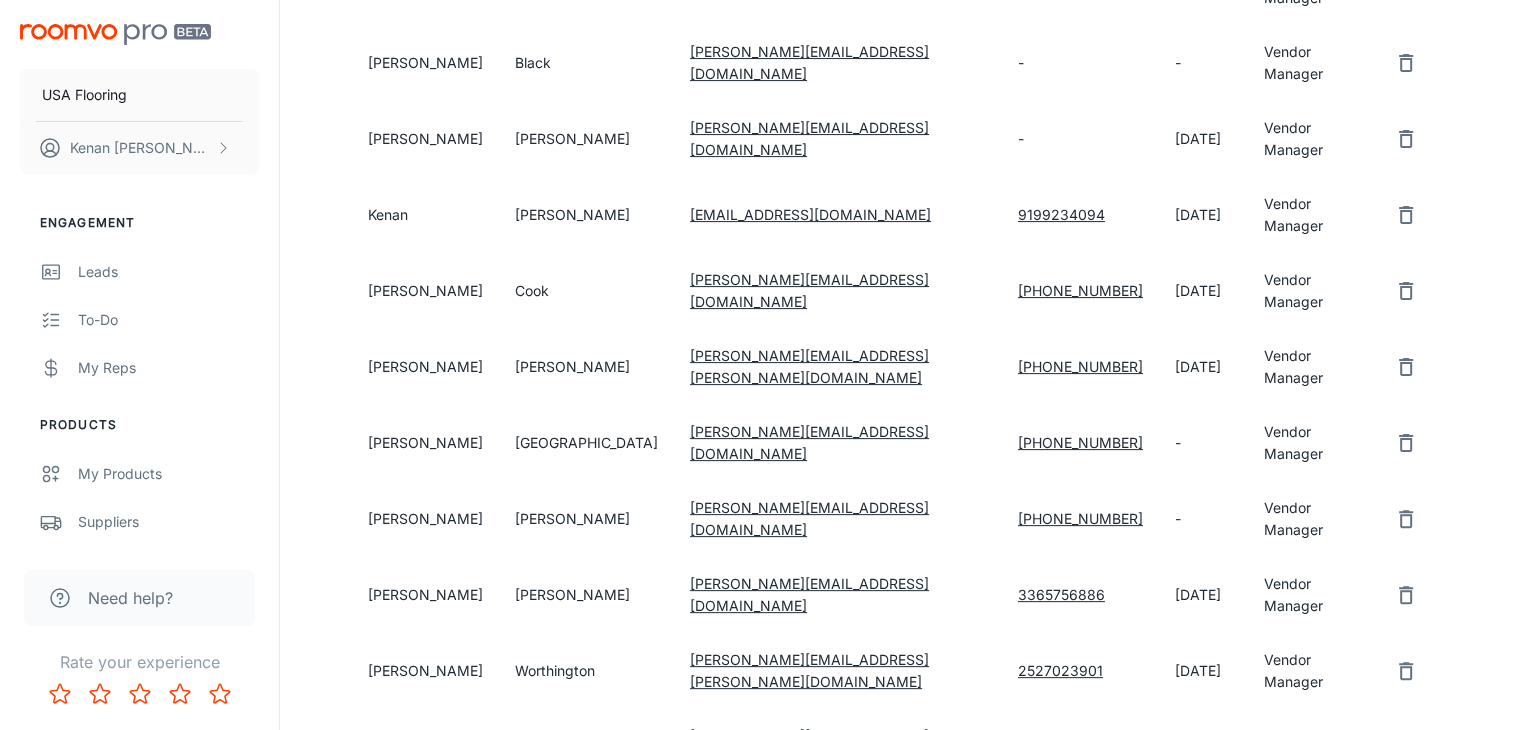 scroll, scrollTop: 600, scrollLeft: 0, axis: vertical 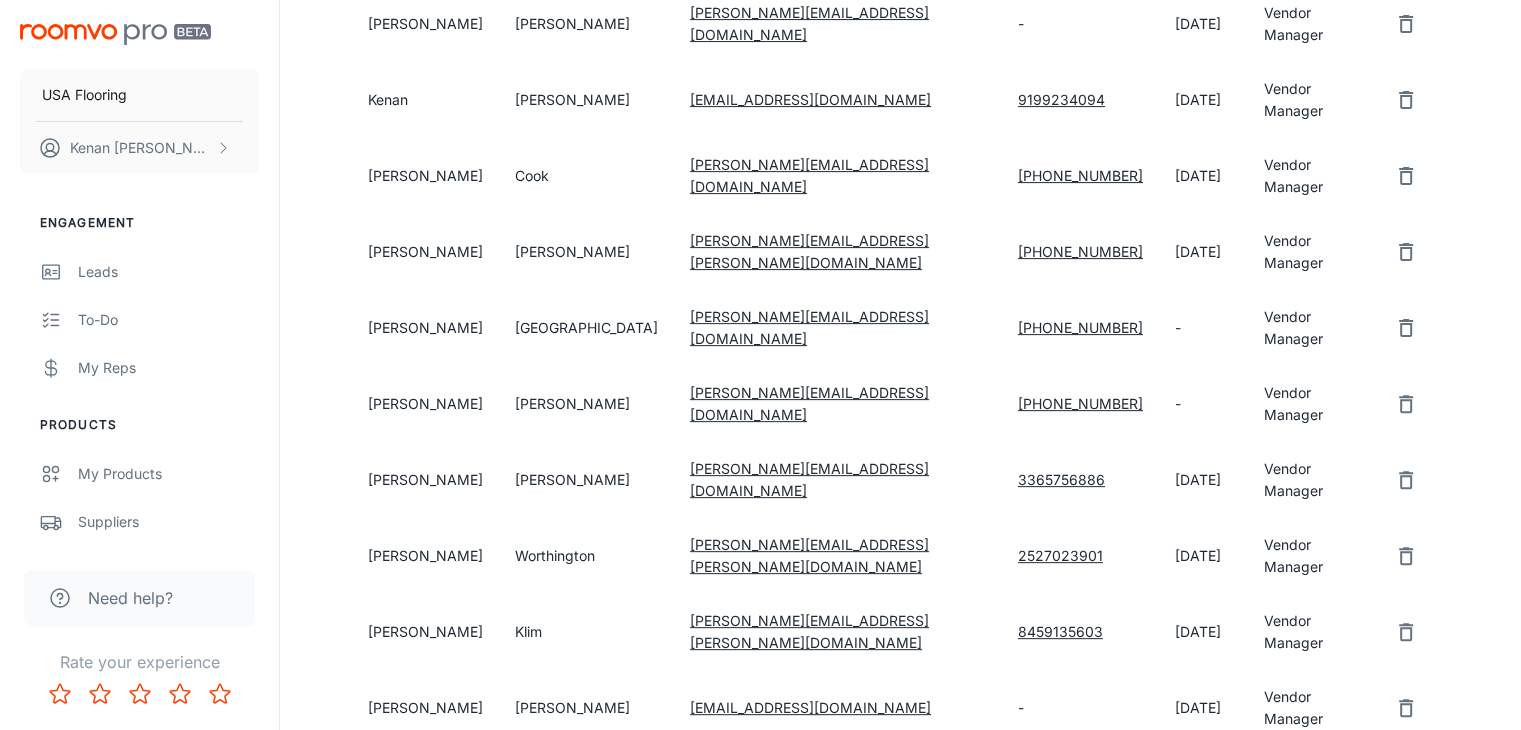 click on "[PERSON_NAME][EMAIL_ADDRESS][DOMAIN_NAME]" at bounding box center [838, 328] 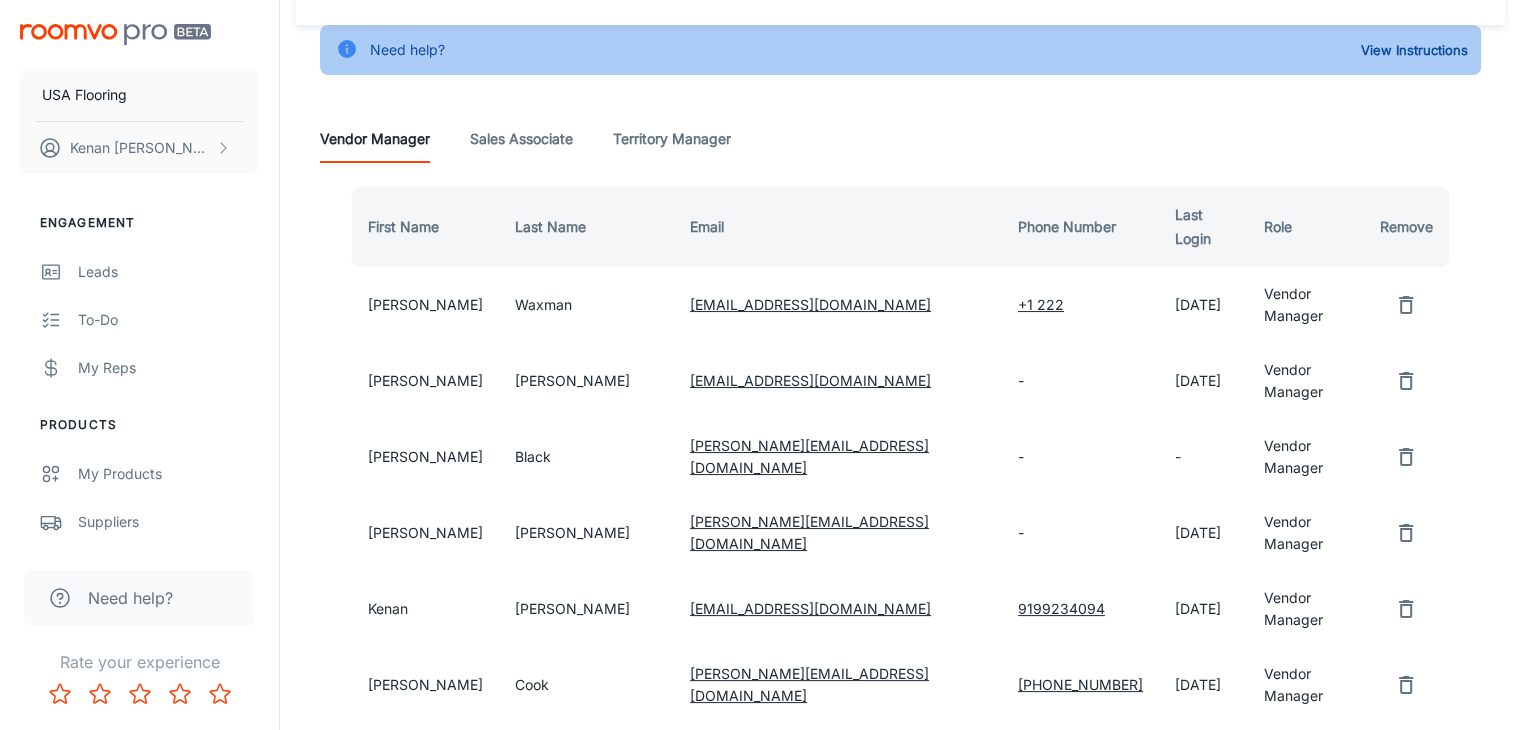 scroll, scrollTop: 0, scrollLeft: 0, axis: both 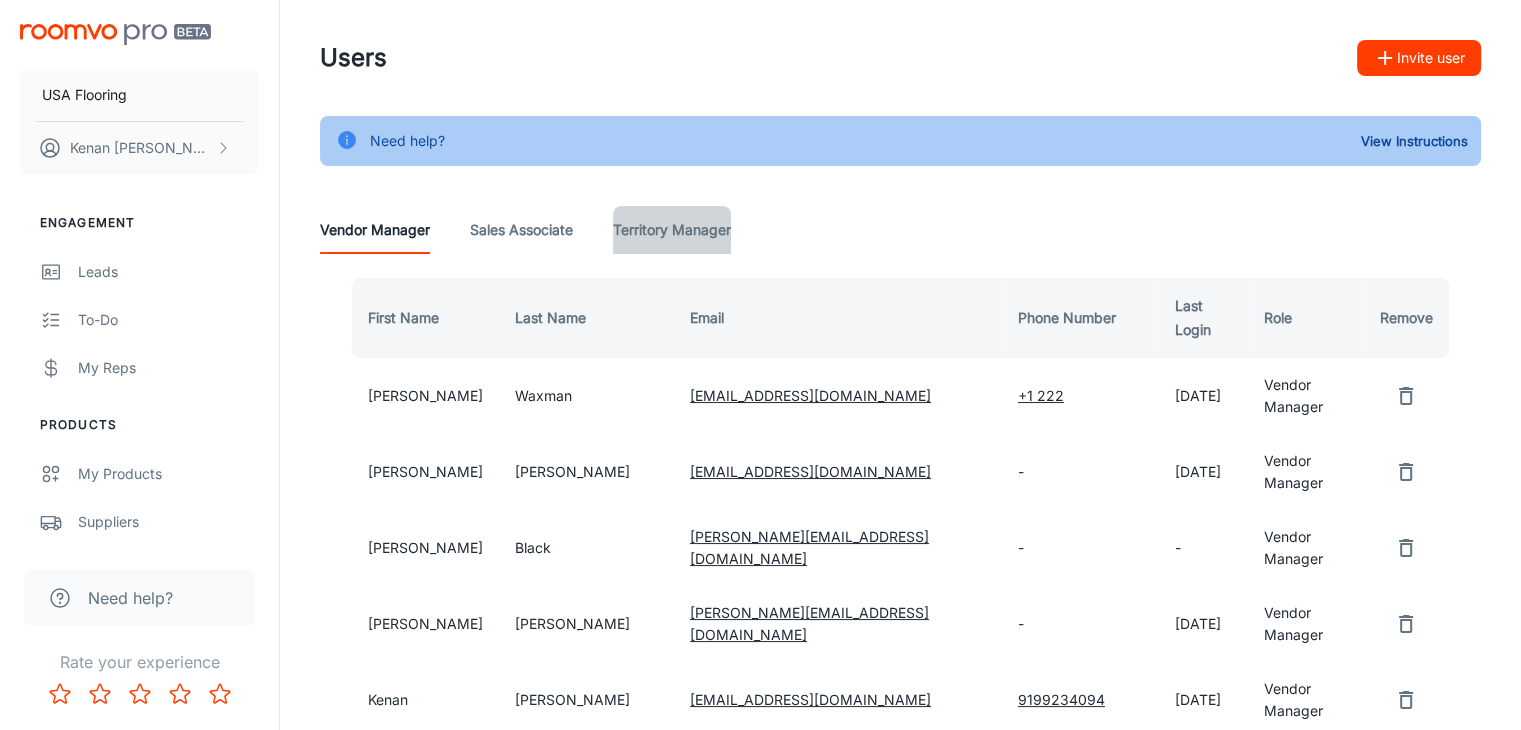 click on "Territory Manager" at bounding box center (672, 230) 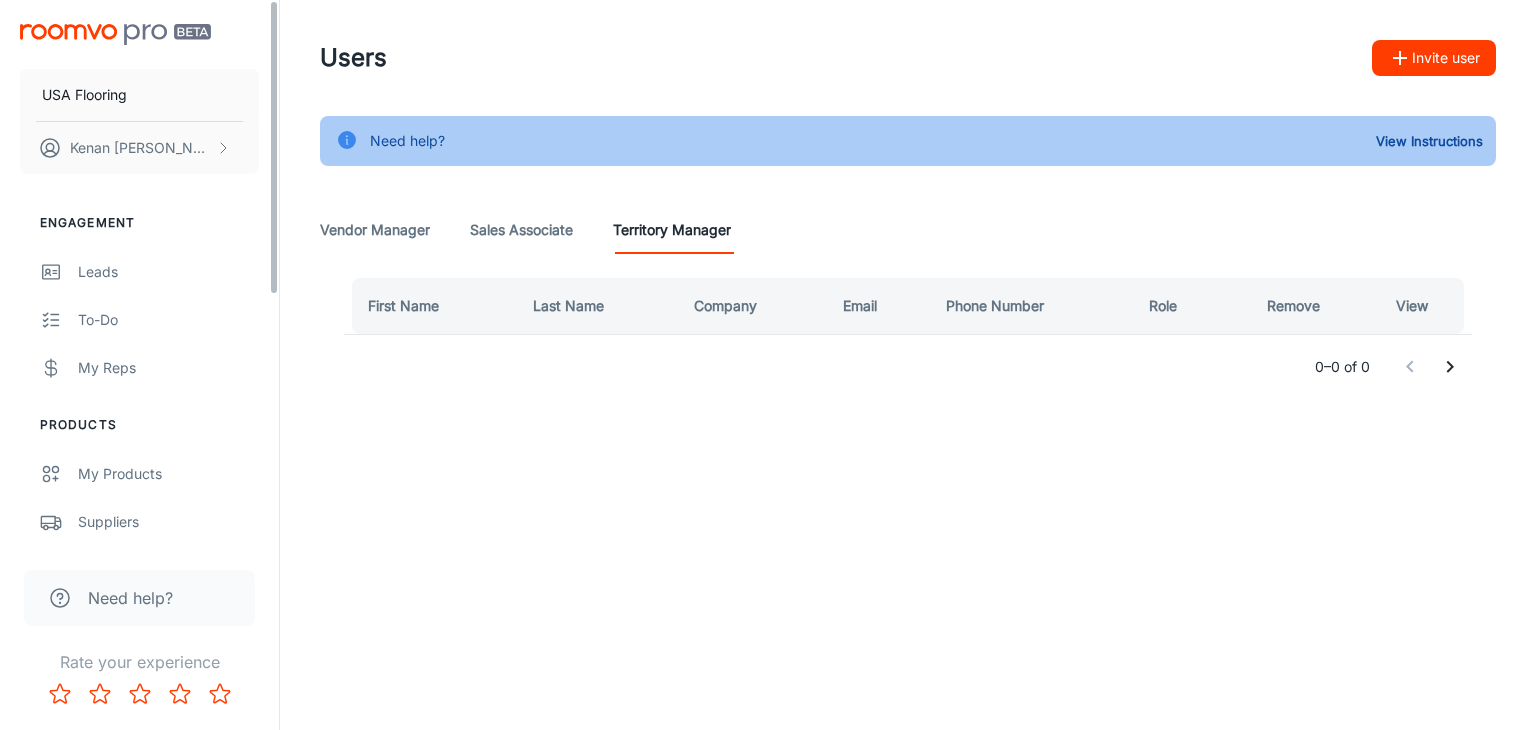 click on "USA Flooring [PERSON_NAME] Engagement Leads To-do My Reps Products My Products Suppliers QR Codes In-Store Samples My Samples My Stores Configure Roomvo Sites Platform Management View as RSA User Administration" at bounding box center (139, 273) 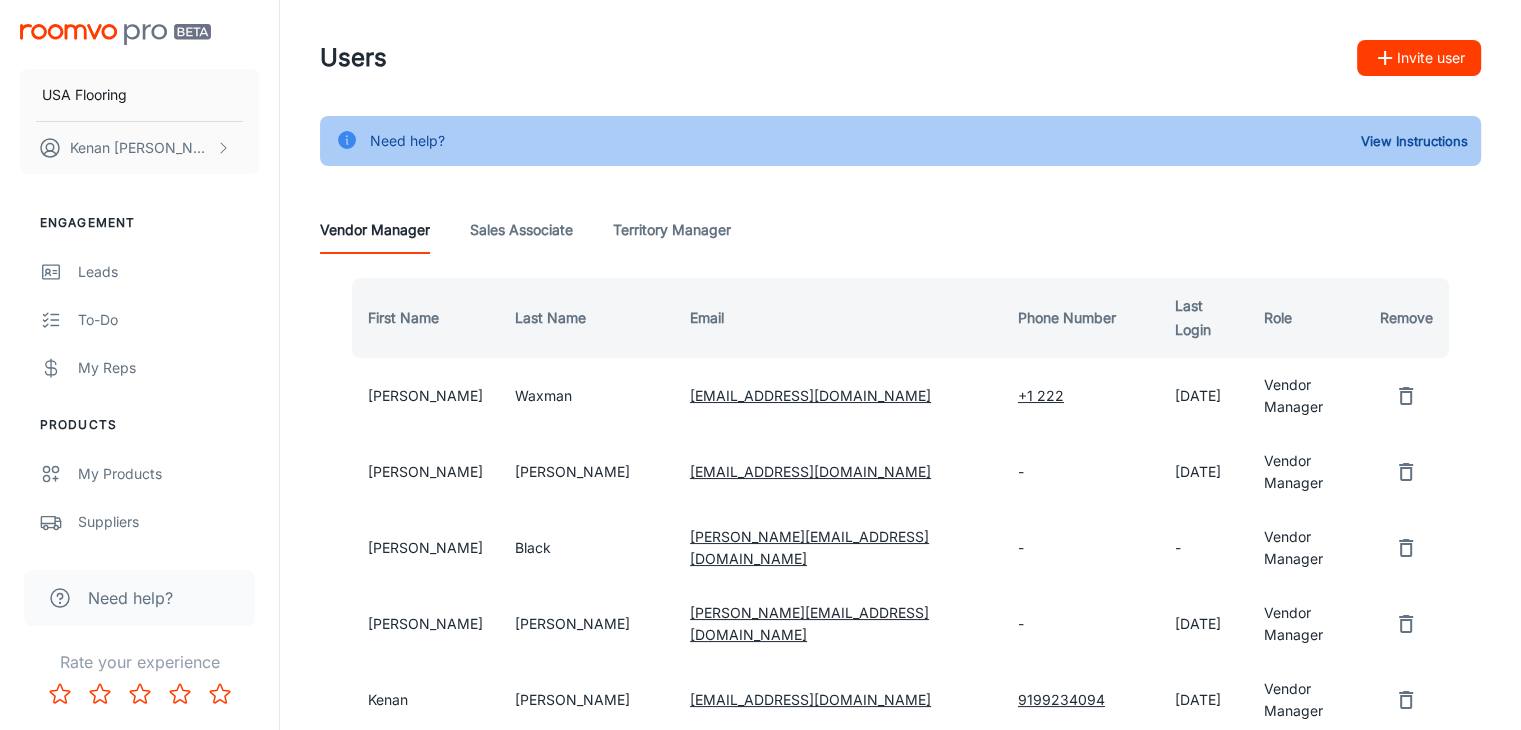 click on "Sales Associate" at bounding box center (521, 230) 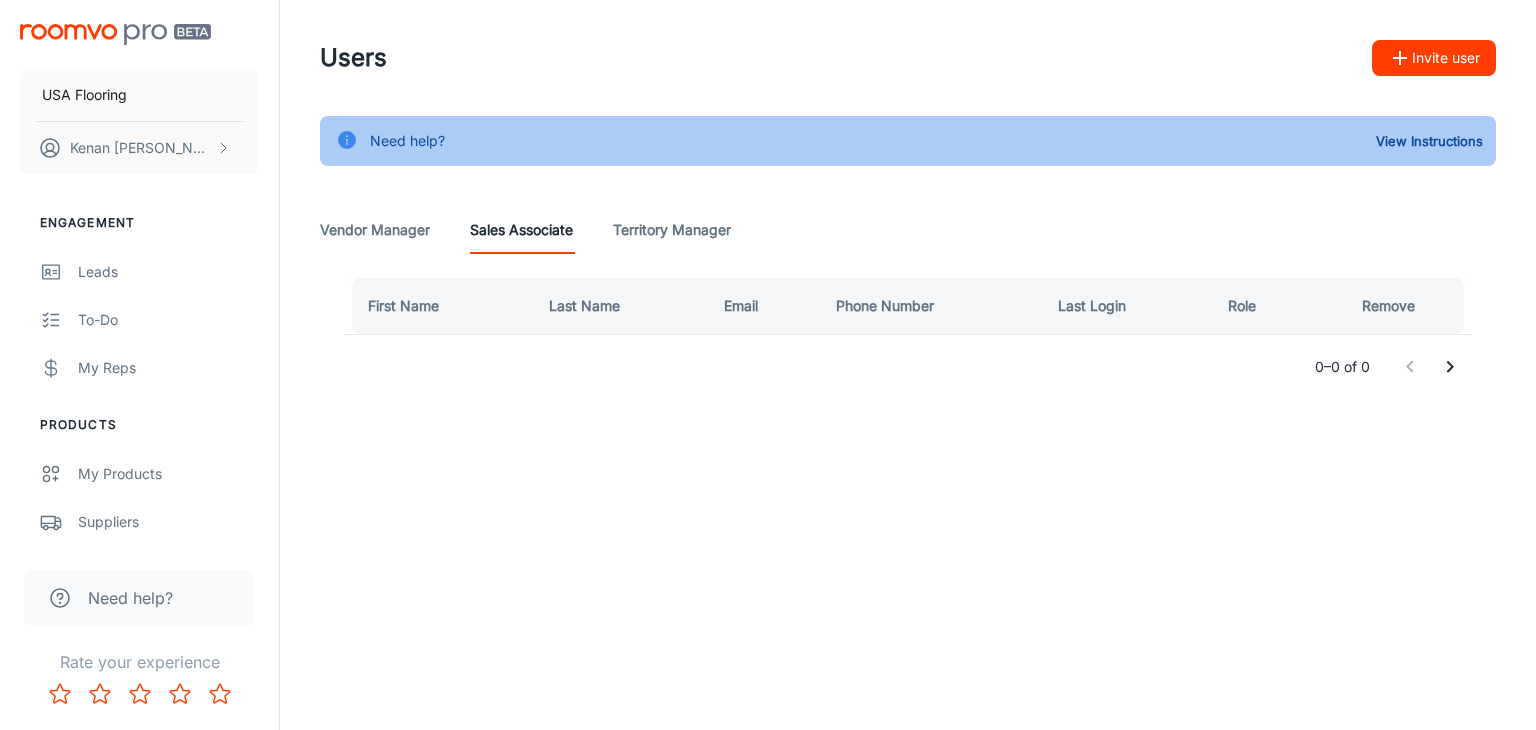 click on "Vendor Manager" at bounding box center [375, 230] 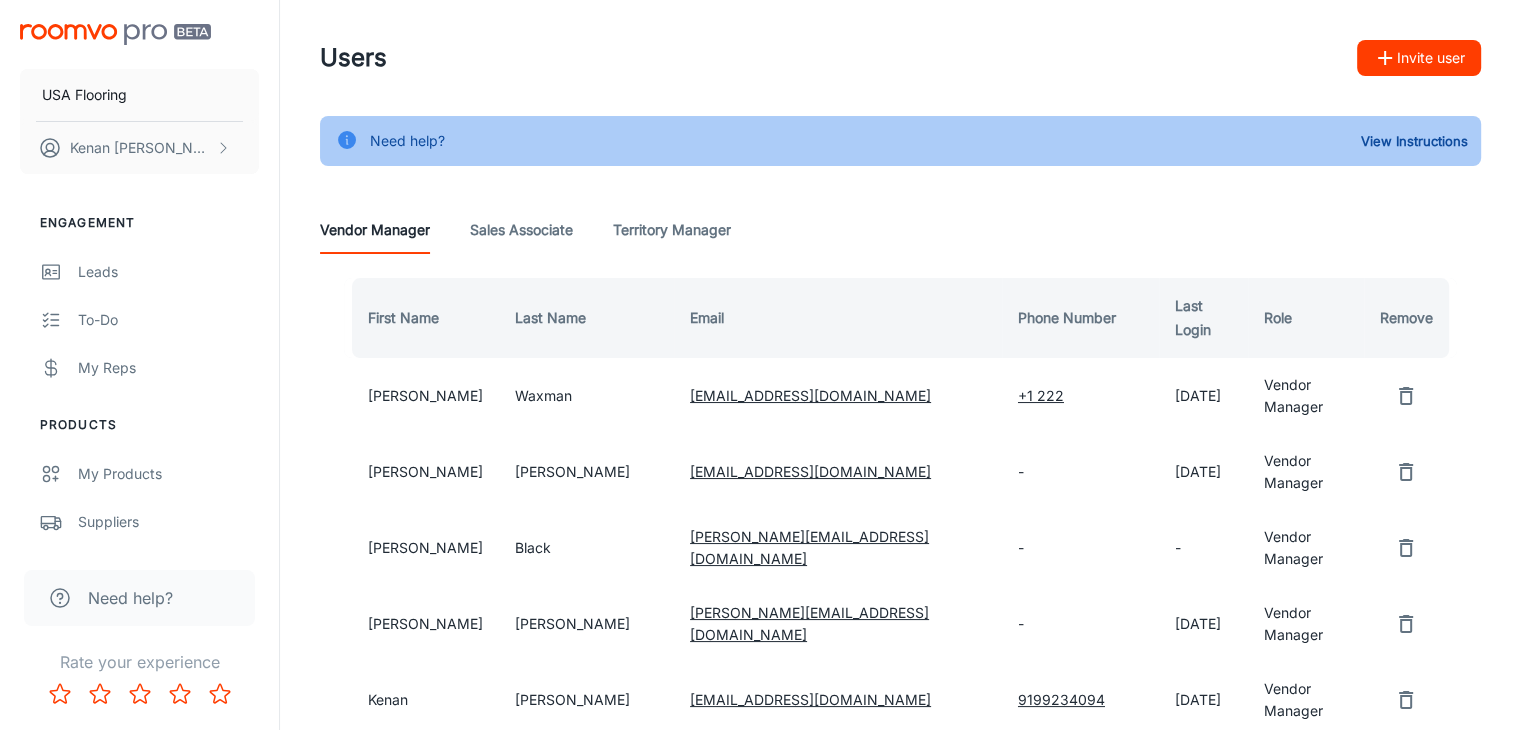 click on "Engagement Leads To-do My Reps Products My Products Suppliers QR Codes In-Store Samples My Samples My Stores Configure Roomvo Sites Platform Management View as RSA User Administration" at bounding box center [139, 599] 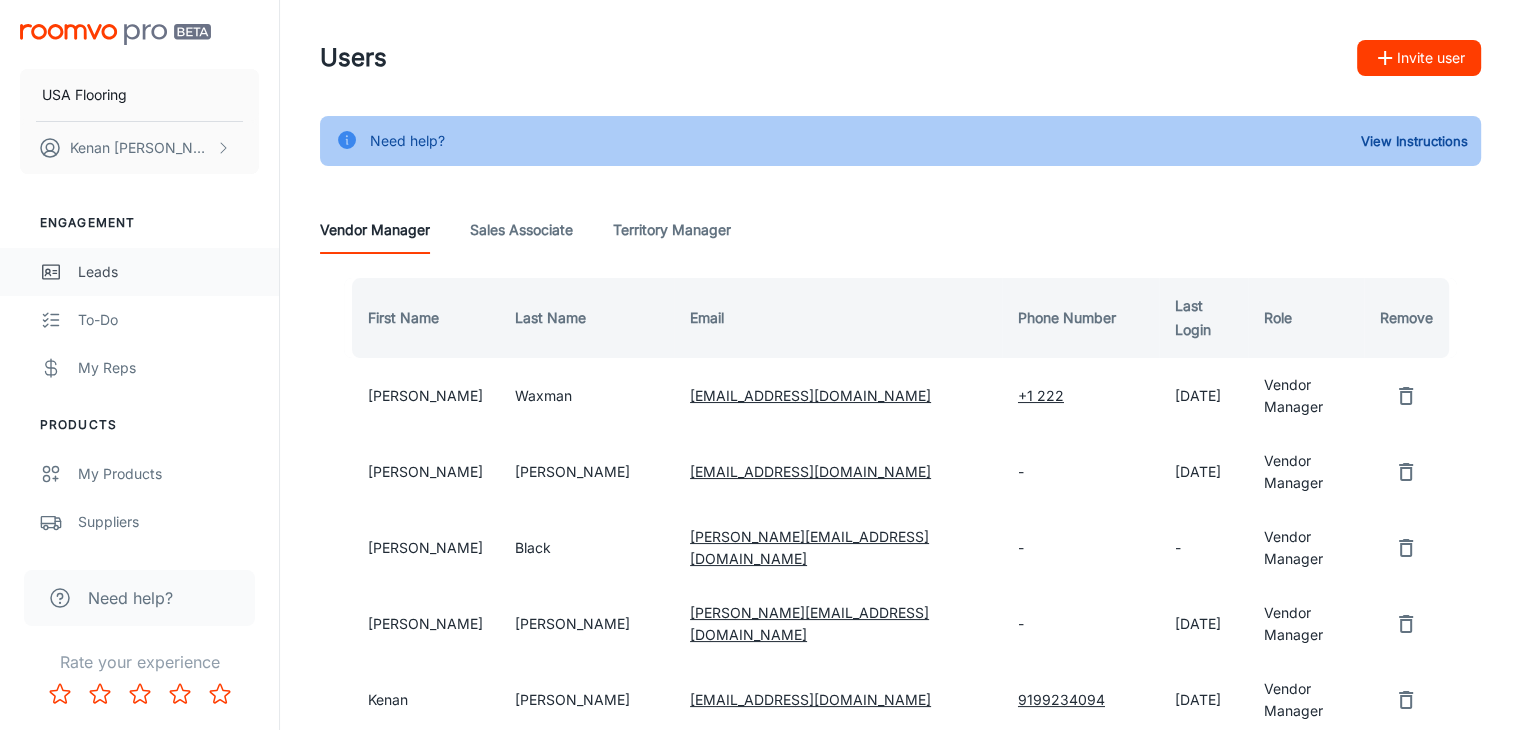click on "Leads" at bounding box center [168, 272] 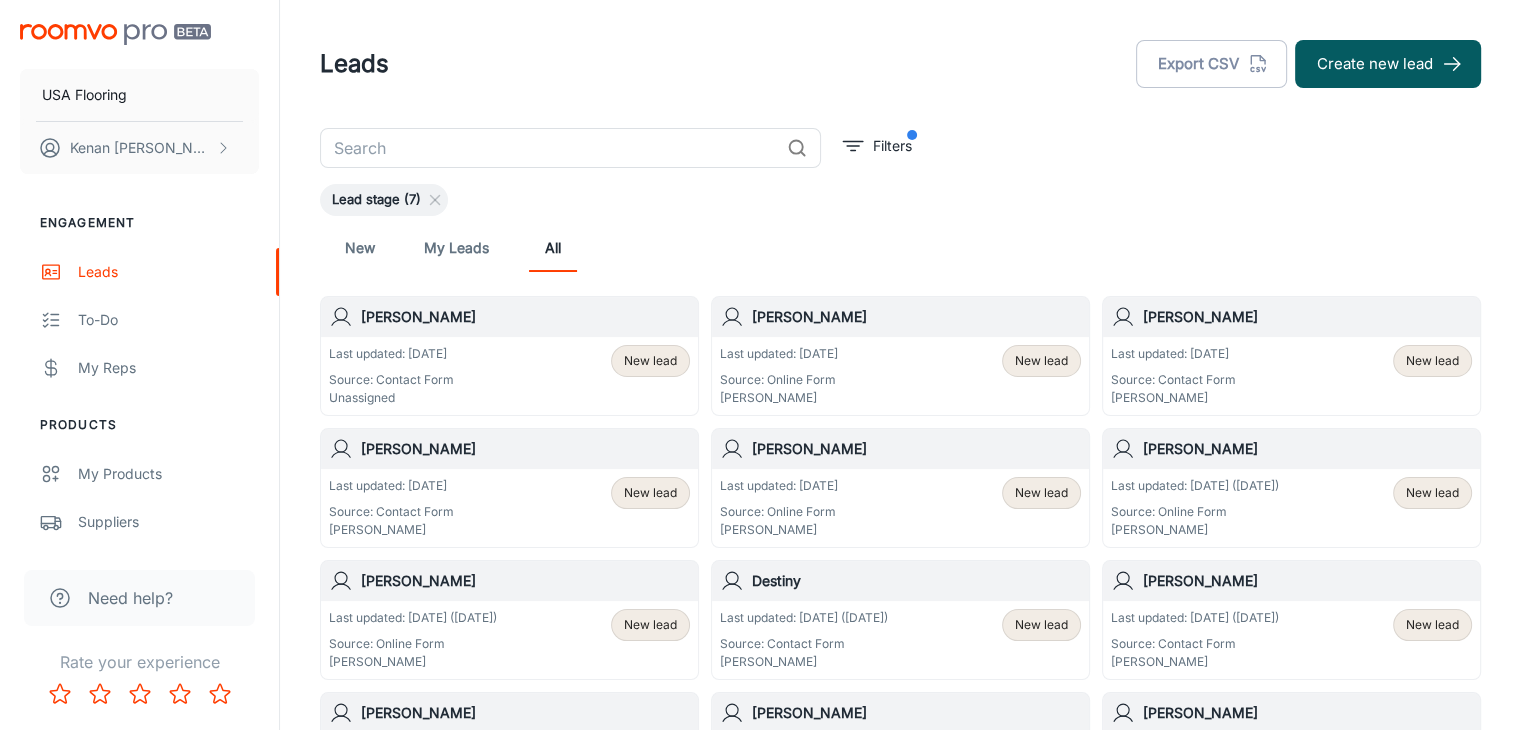 click on "​ Filters Lead stage (7) New My Leads All [PERSON_NAME]  Last updated: [DATE] Source: Contact Form Unassigned New lead [PERSON_NAME] Last updated: [DATE] Source: Online Form [PERSON_NAME] New lead [PERSON_NAME]  Last updated: [DATE] Source: Contact Form [PERSON_NAME] New lead [PERSON_NAME]  Last updated: [DATE] Source: Contact Form [PERSON_NAME] New lead [PERSON_NAME] Last updated: [DATE] Source: Online Form [PERSON_NAME] New lead [PERSON_NAME] Last updated: [DATE] ([DATE]) Source: Online Form [PERSON_NAME] New lead [PERSON_NAME] Last updated: [DATE] ([DATE]) Source: Online Form [PERSON_NAME] New lead Destiny  Last updated: [DATE] ([DATE]) Source: Contact Form [PERSON_NAME] New lead [PERSON_NAME]  Last updated: [DATE] ([DATE]) Source: Contact Form [PERSON_NAME] New lead [PERSON_NAME] Last updated: [DATE] ([DATE]) Source: Online Form [PERSON_NAME] New lead [PERSON_NAME] Last updated: [DATE] ([DATE]) Source: Online Form New lead New lead" at bounding box center [900, 947] 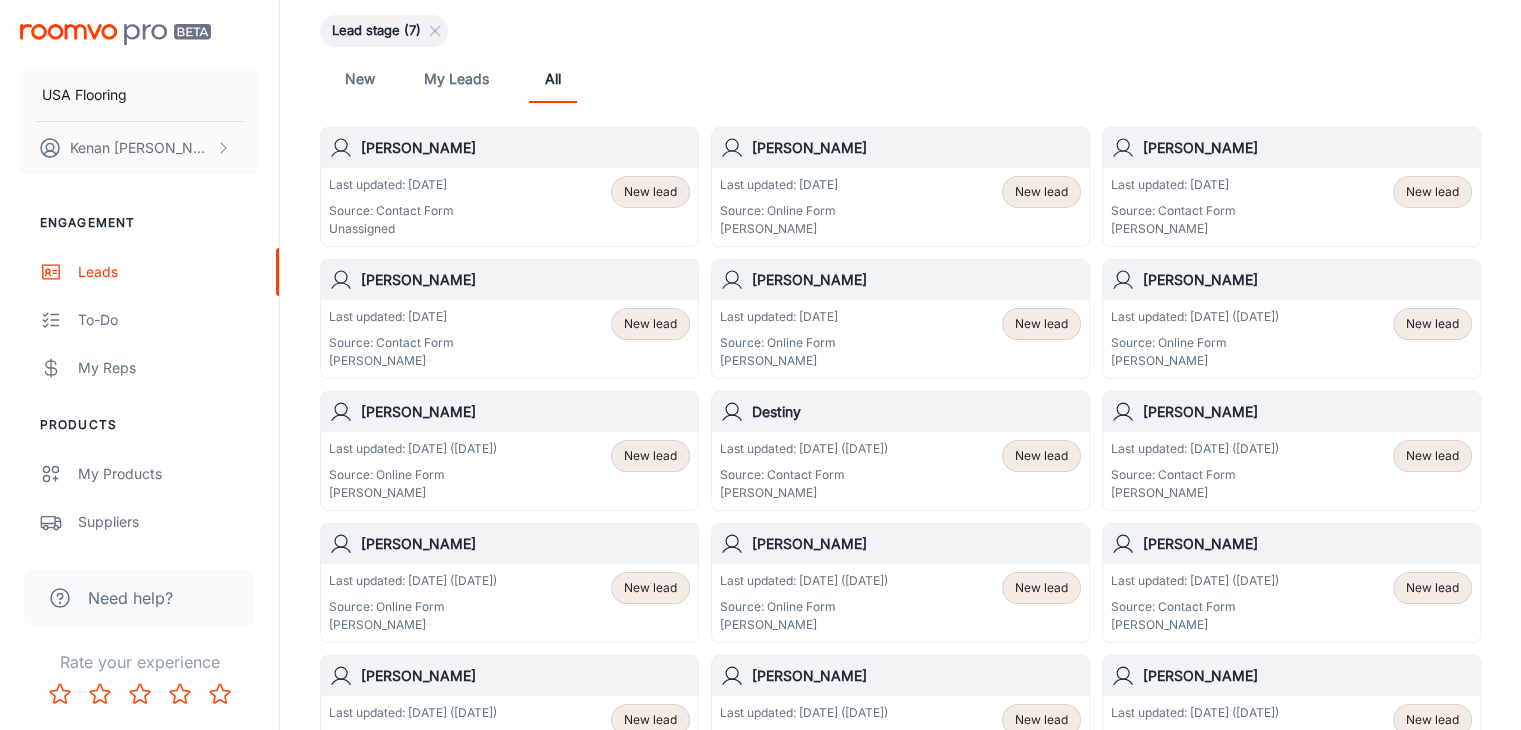 scroll, scrollTop: 300, scrollLeft: 0, axis: vertical 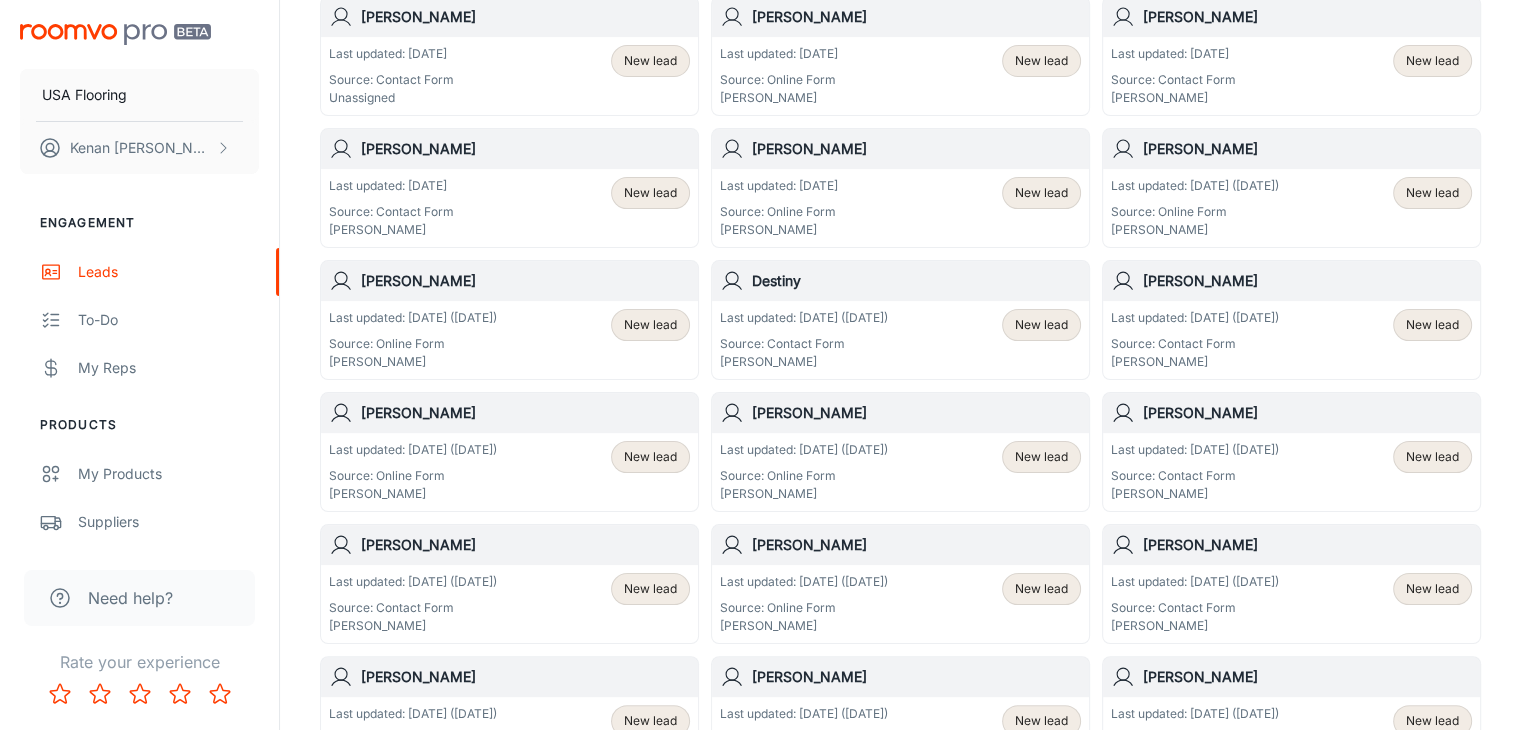 click on "Last updated: [DATE] Source: Contact Form Unassigned New lead" at bounding box center (509, 76) 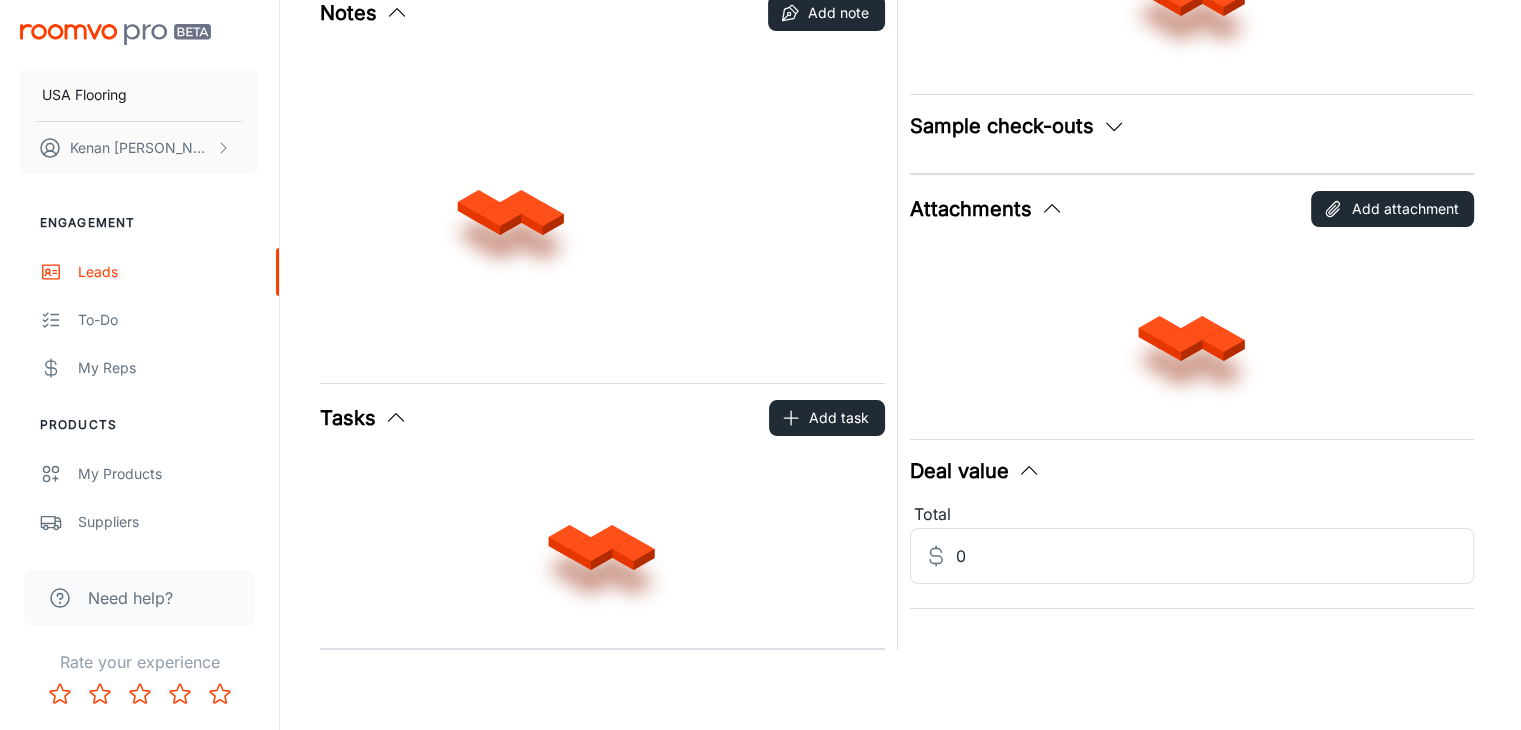 scroll, scrollTop: 0, scrollLeft: 0, axis: both 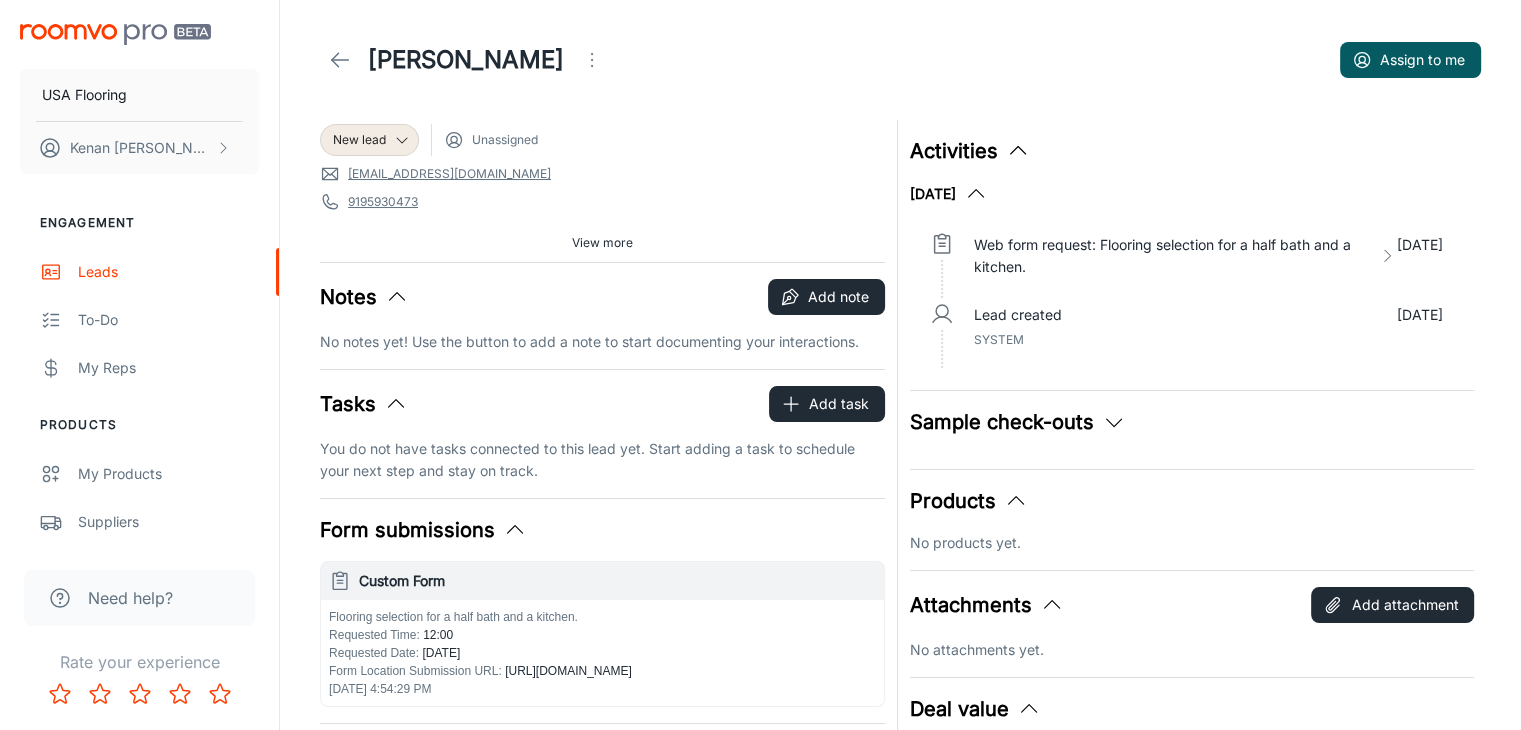 click on "View more" at bounding box center (602, 243) 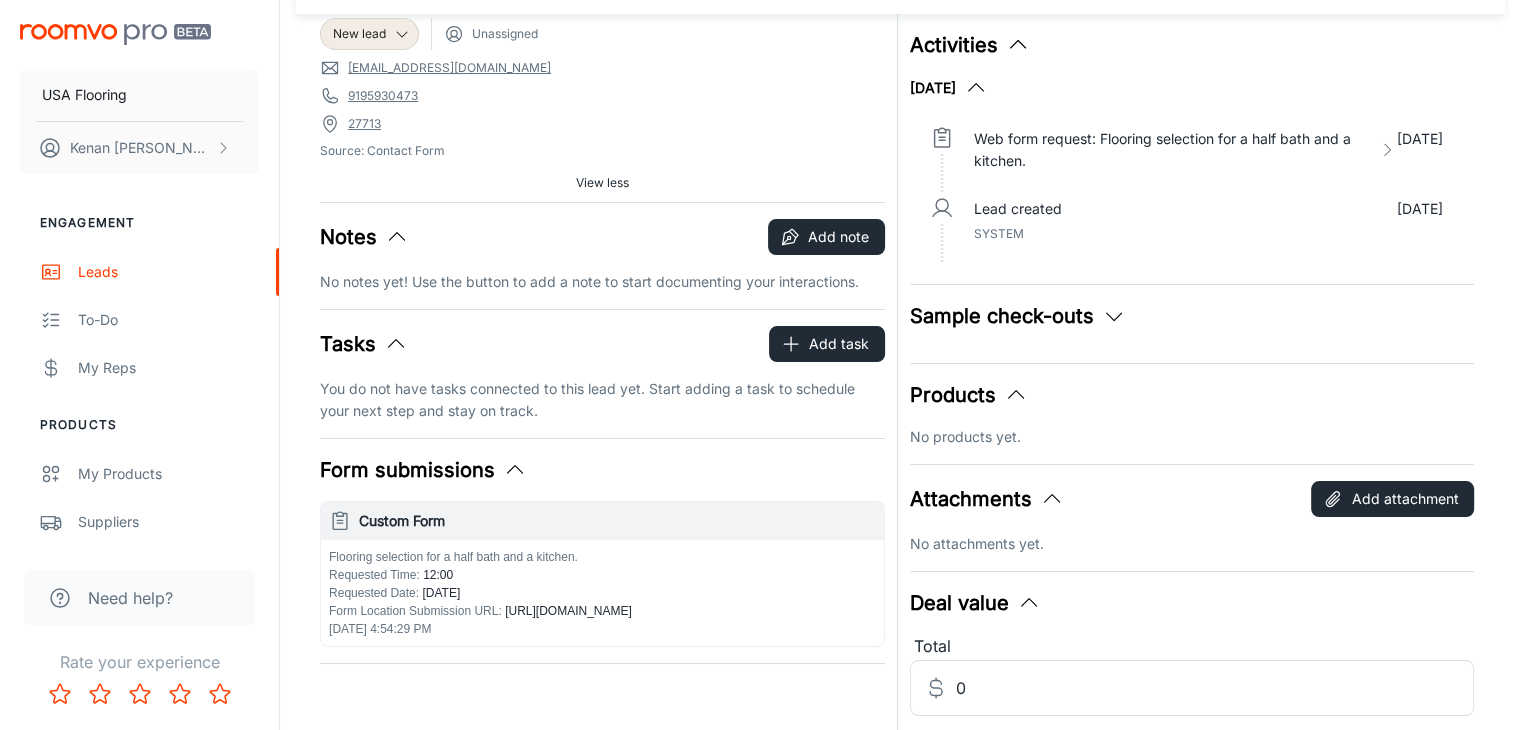 scroll, scrollTop: 0, scrollLeft: 0, axis: both 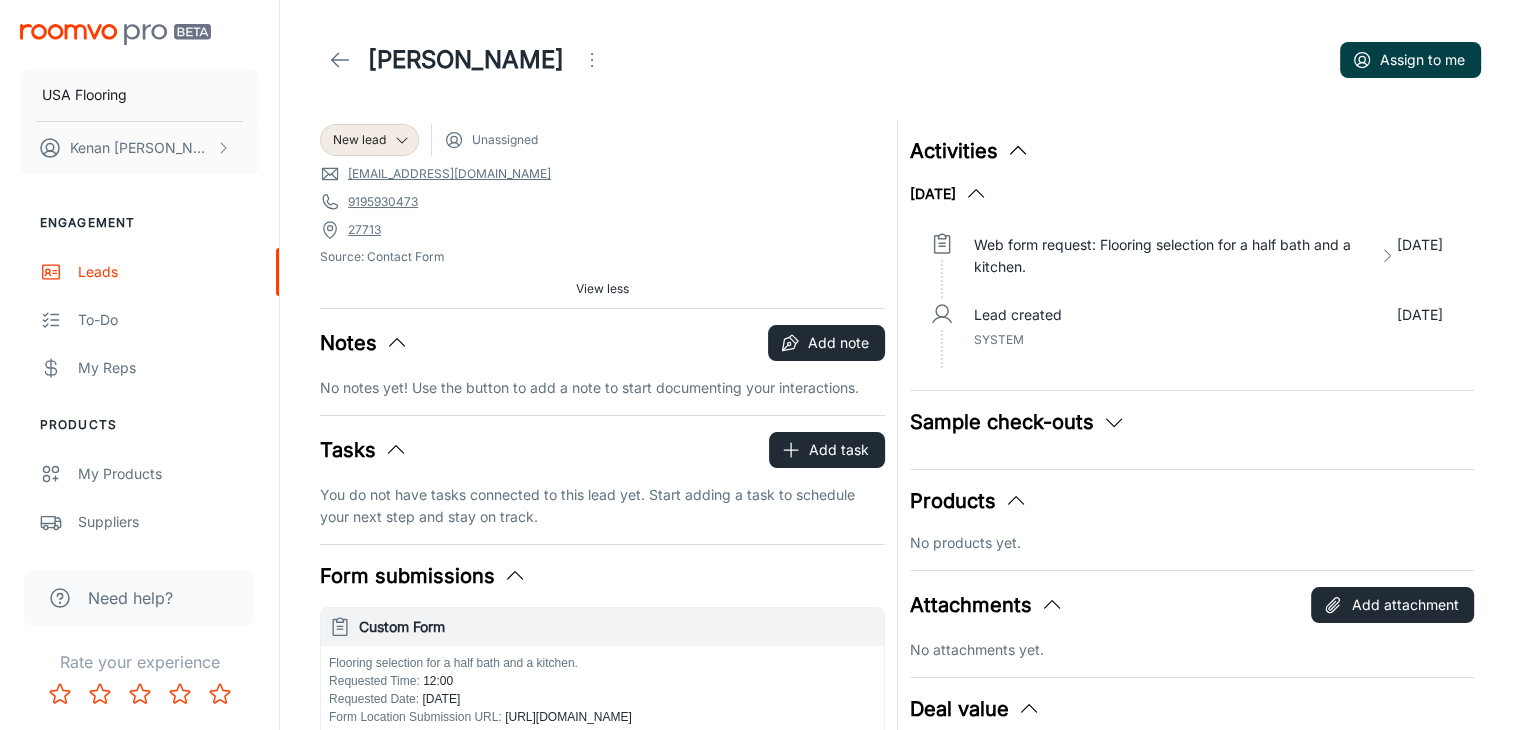 click on "Assign to me" at bounding box center (1410, 60) 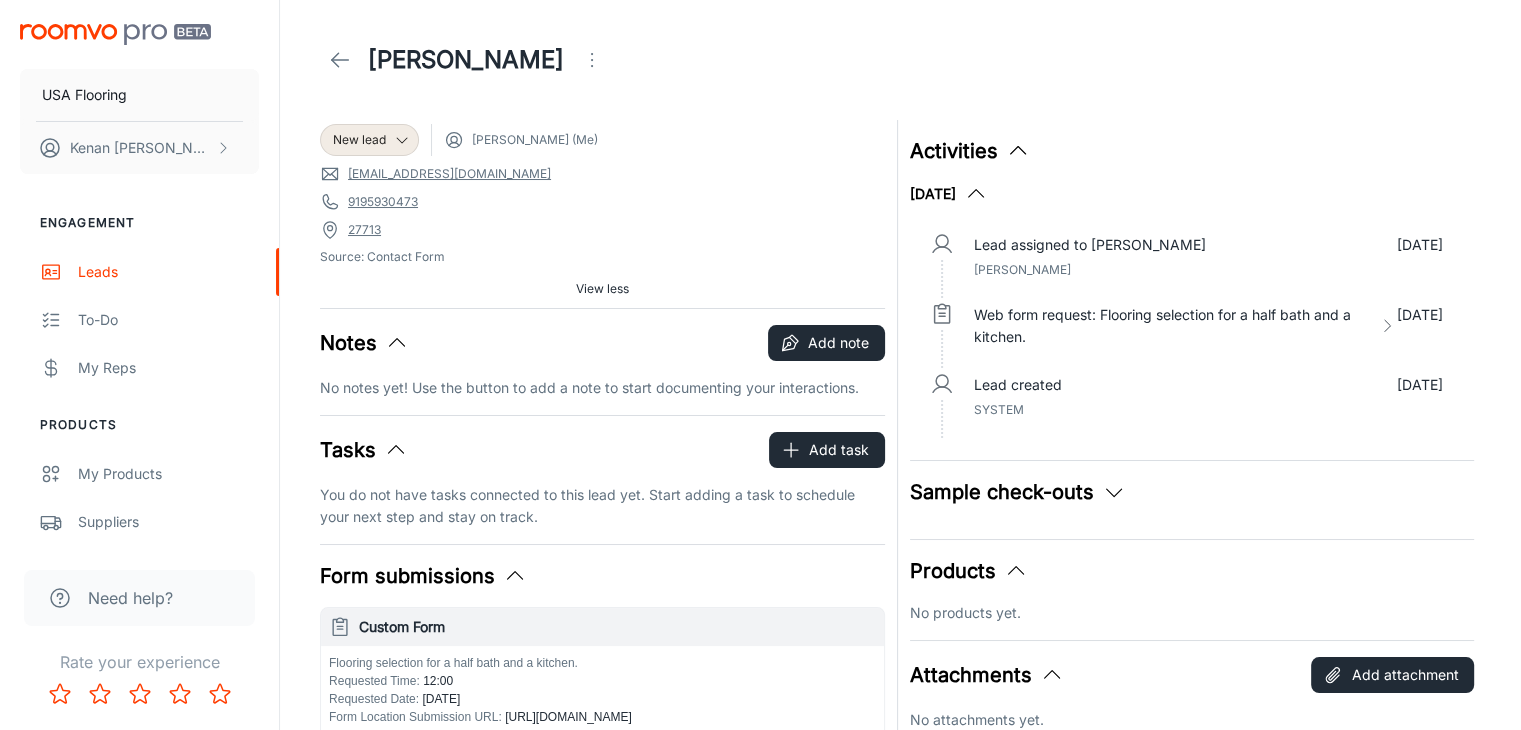 click on "[PERSON_NAME]" at bounding box center [466, 60] 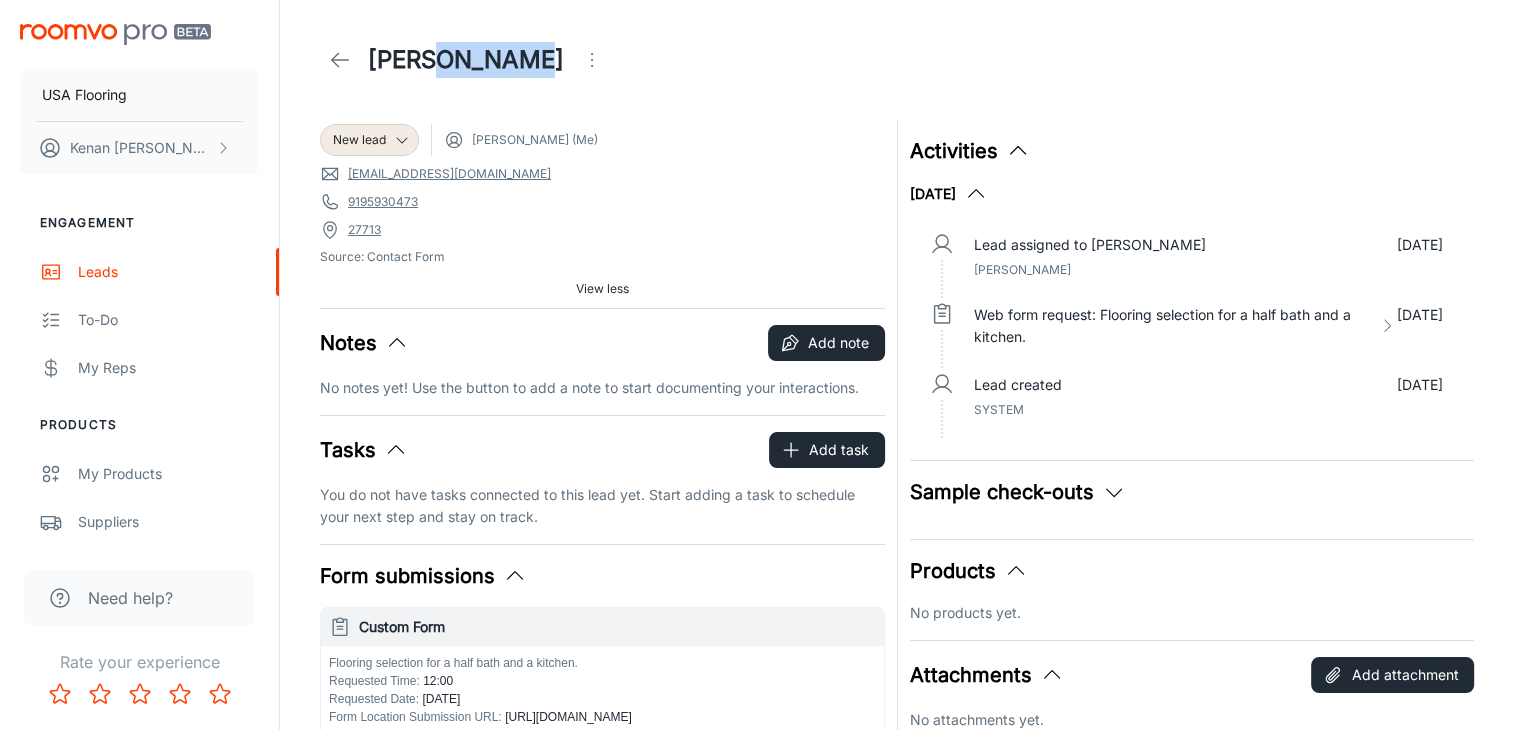 click on "[PERSON_NAME]" at bounding box center (466, 60) 